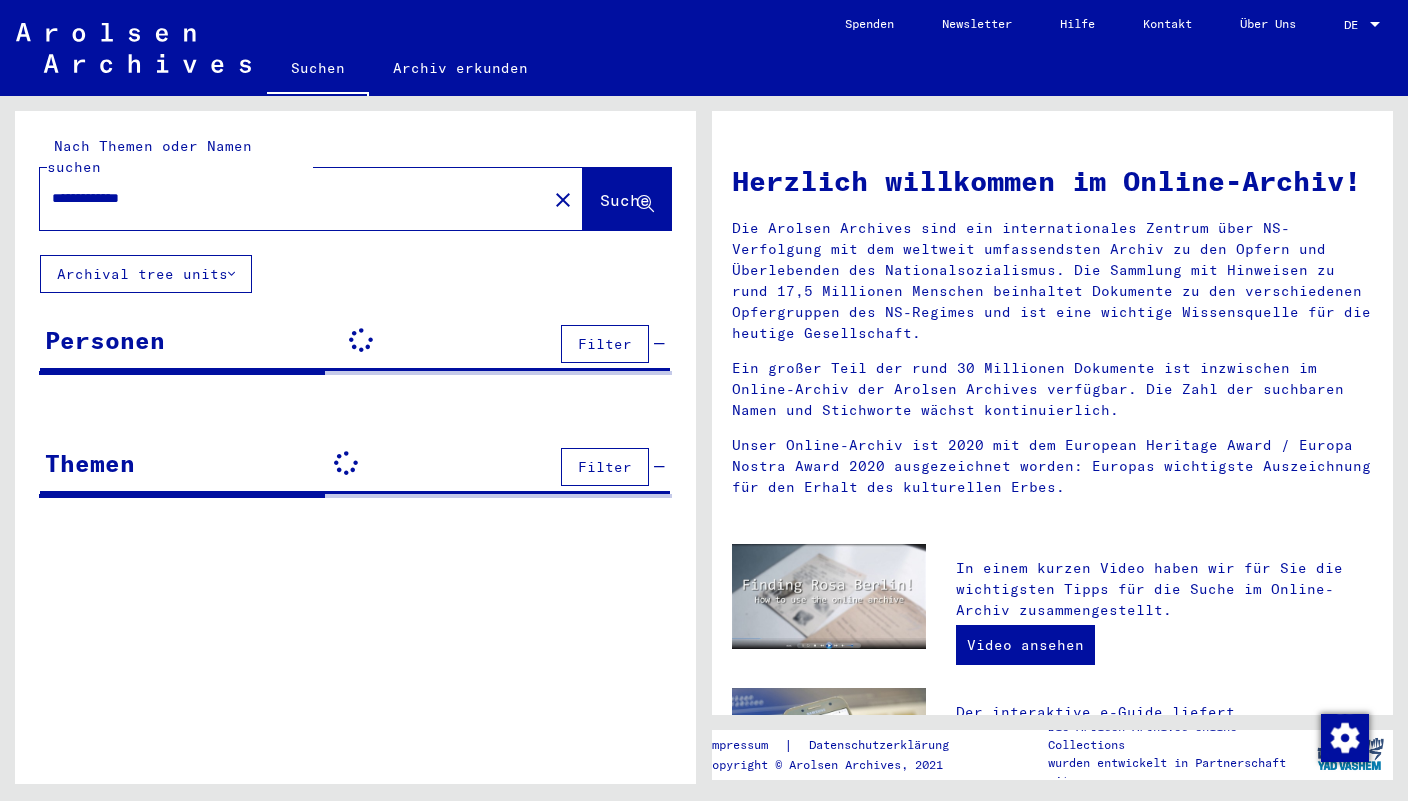 scroll, scrollTop: 0, scrollLeft: 0, axis: both 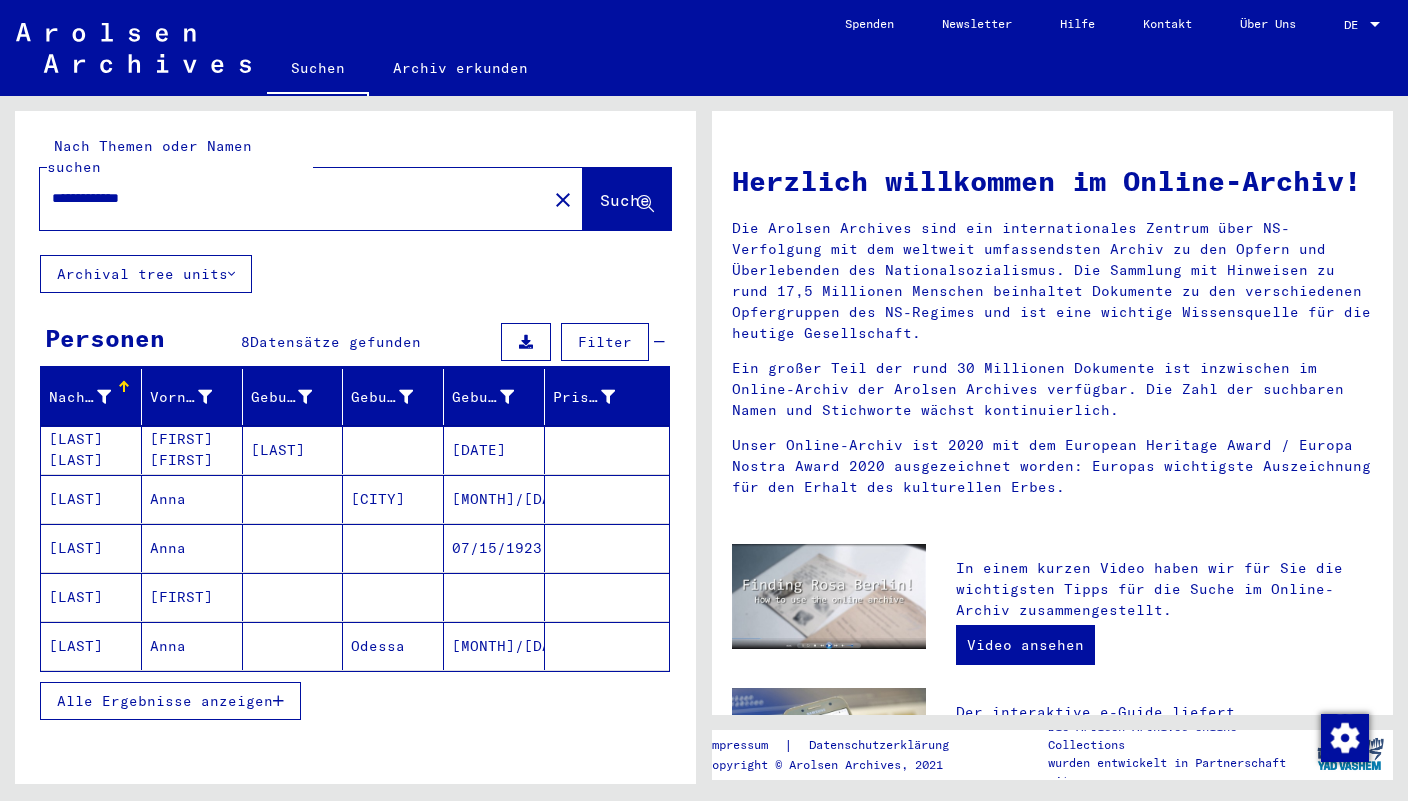 click on "Anna" at bounding box center [192, 548] 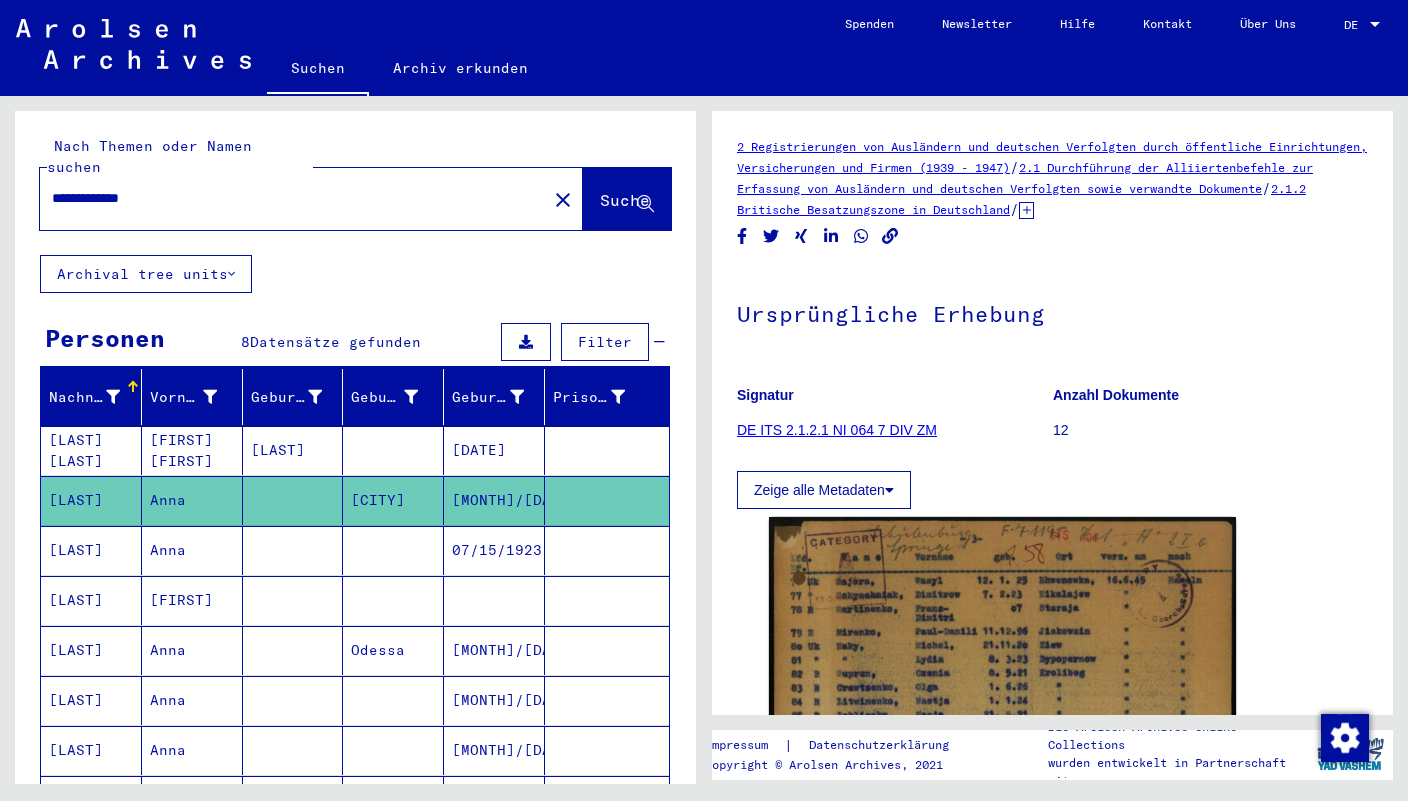 click on "Anna" at bounding box center [192, 600] 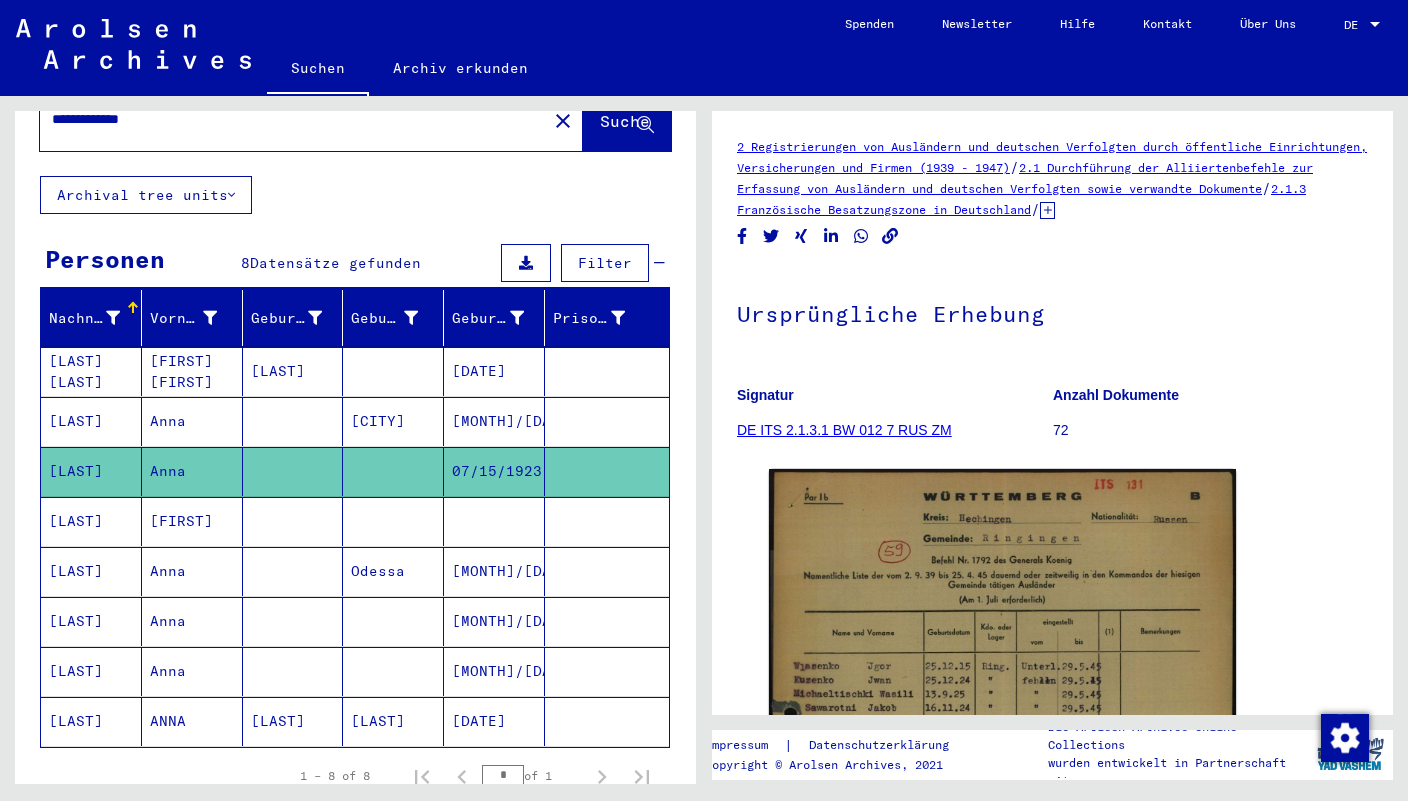 scroll, scrollTop: 82, scrollLeft: 0, axis: vertical 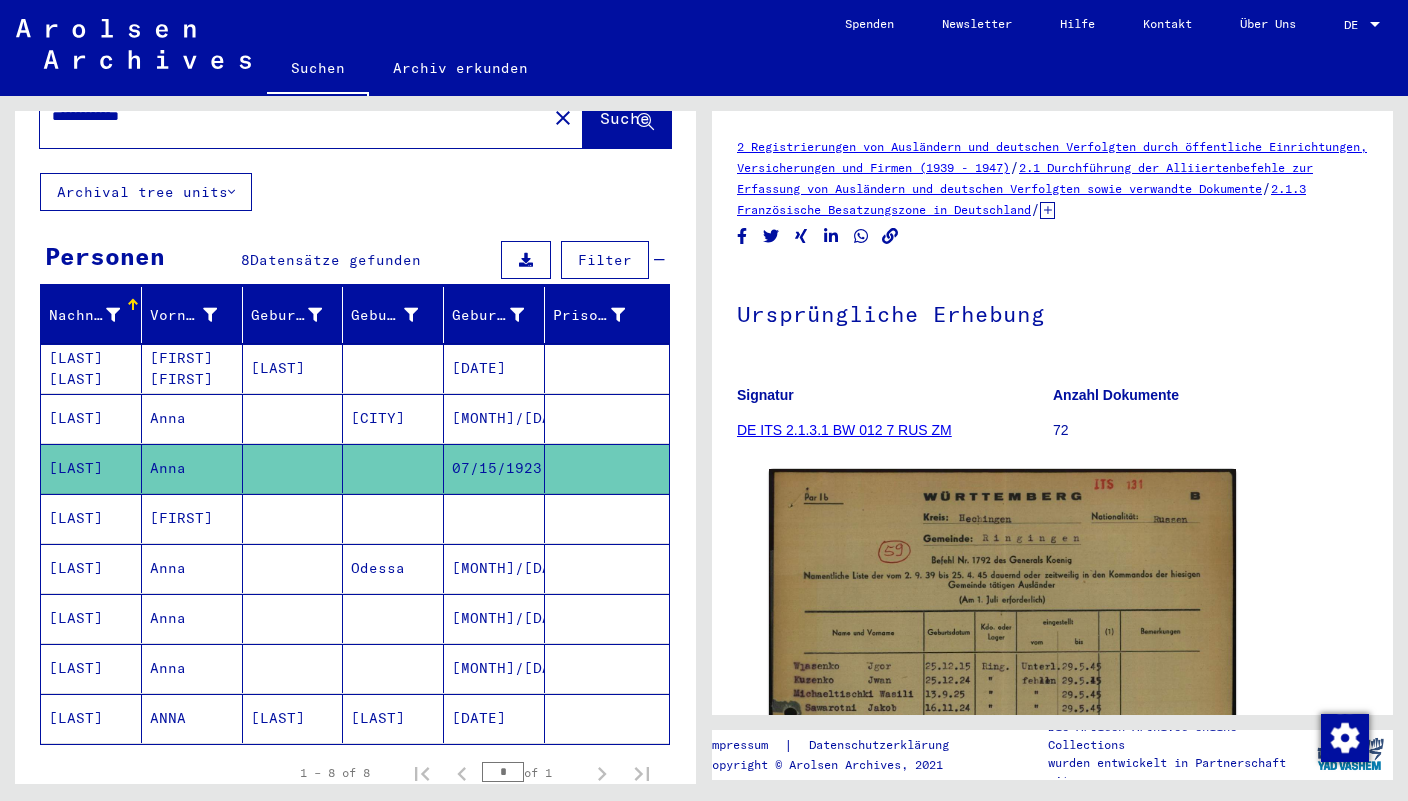 click on "[FIRST]" at bounding box center [192, 568] 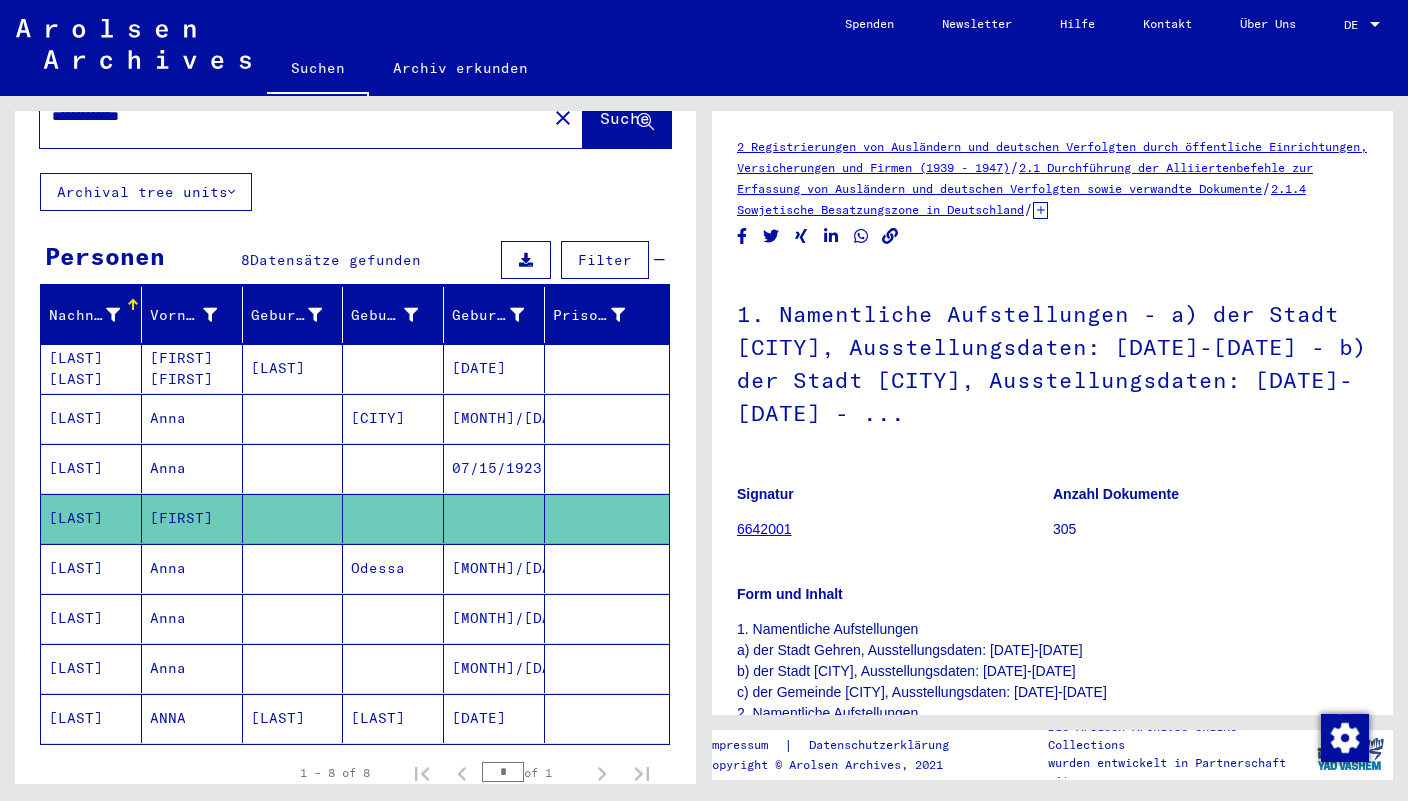 click on "Anna" at bounding box center (192, 618) 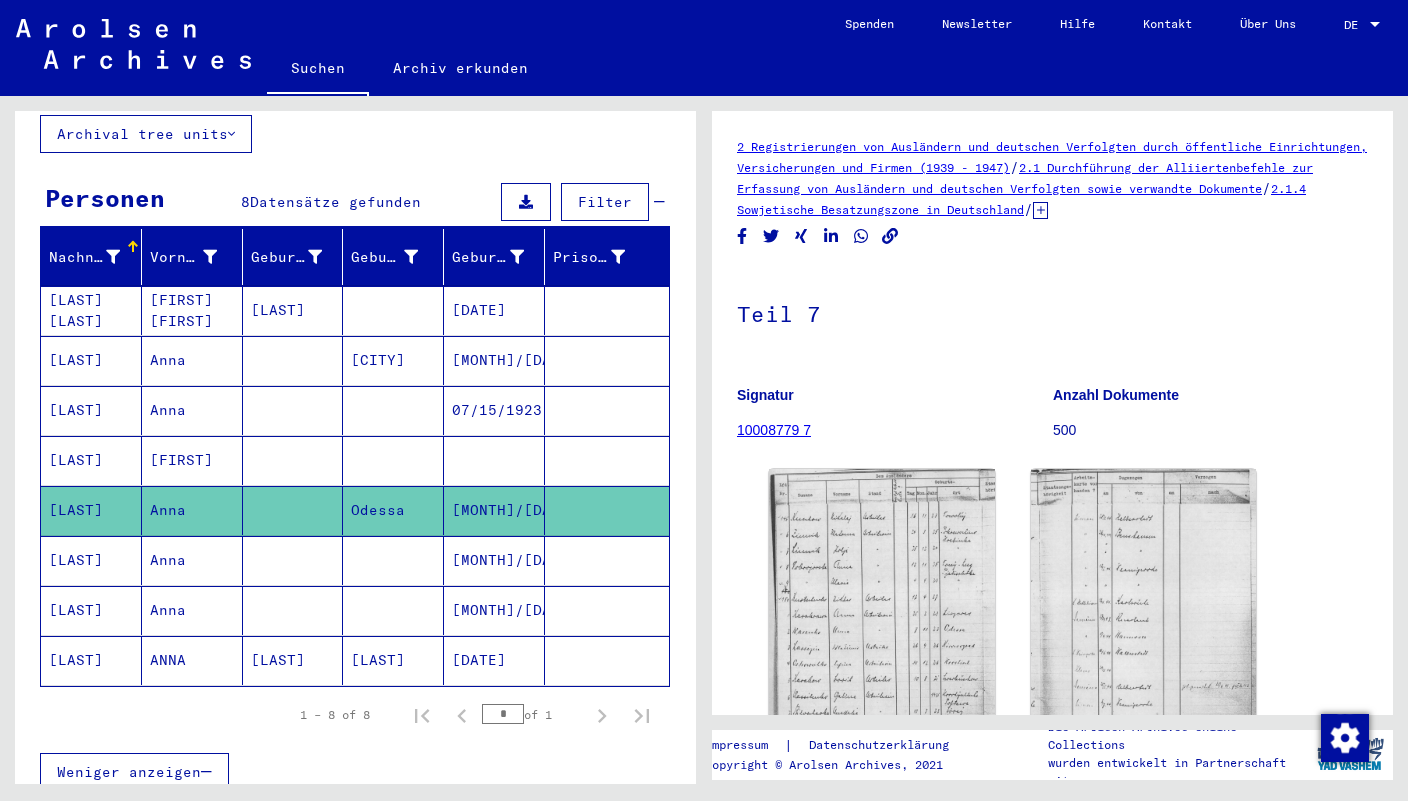 scroll, scrollTop: 145, scrollLeft: 0, axis: vertical 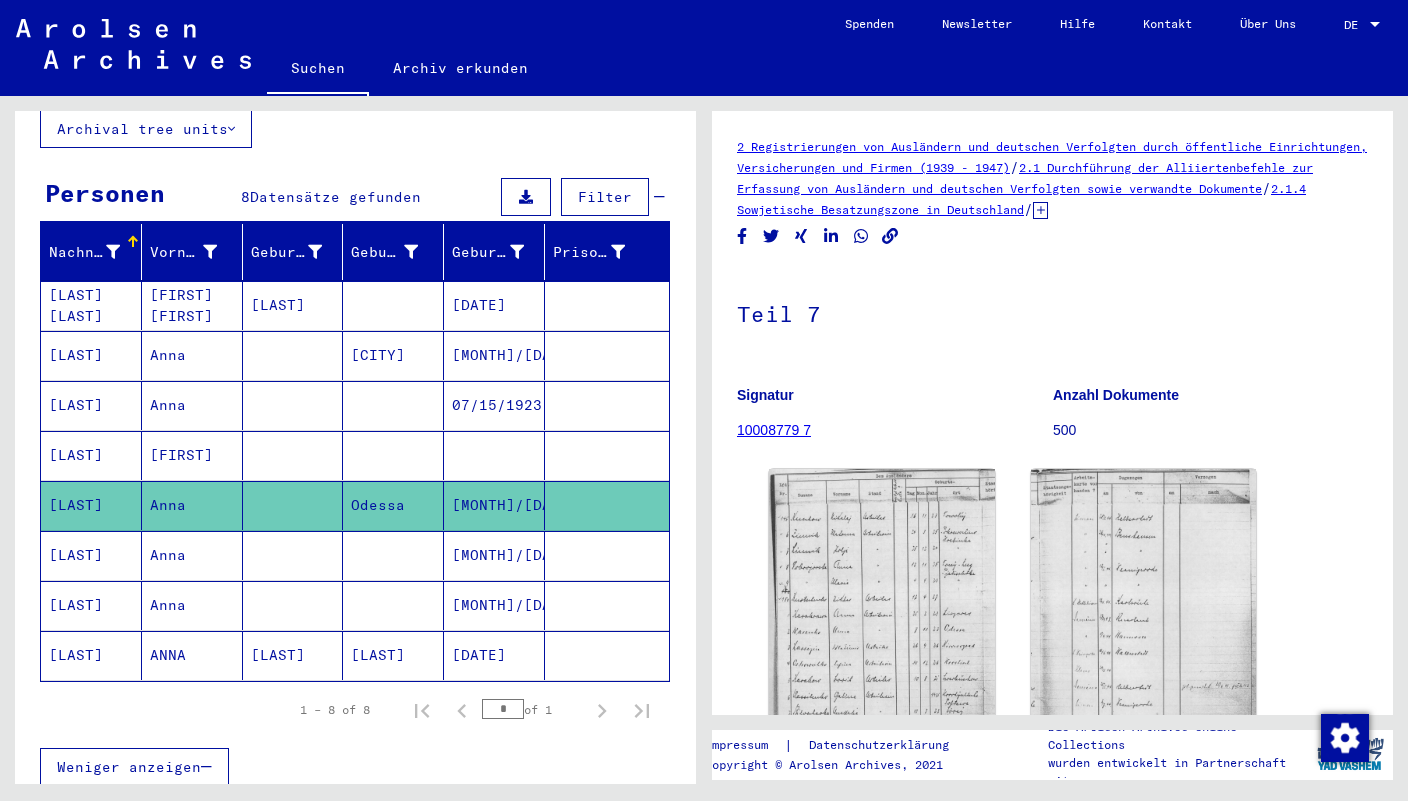 click on "Anna" at bounding box center (192, 605) 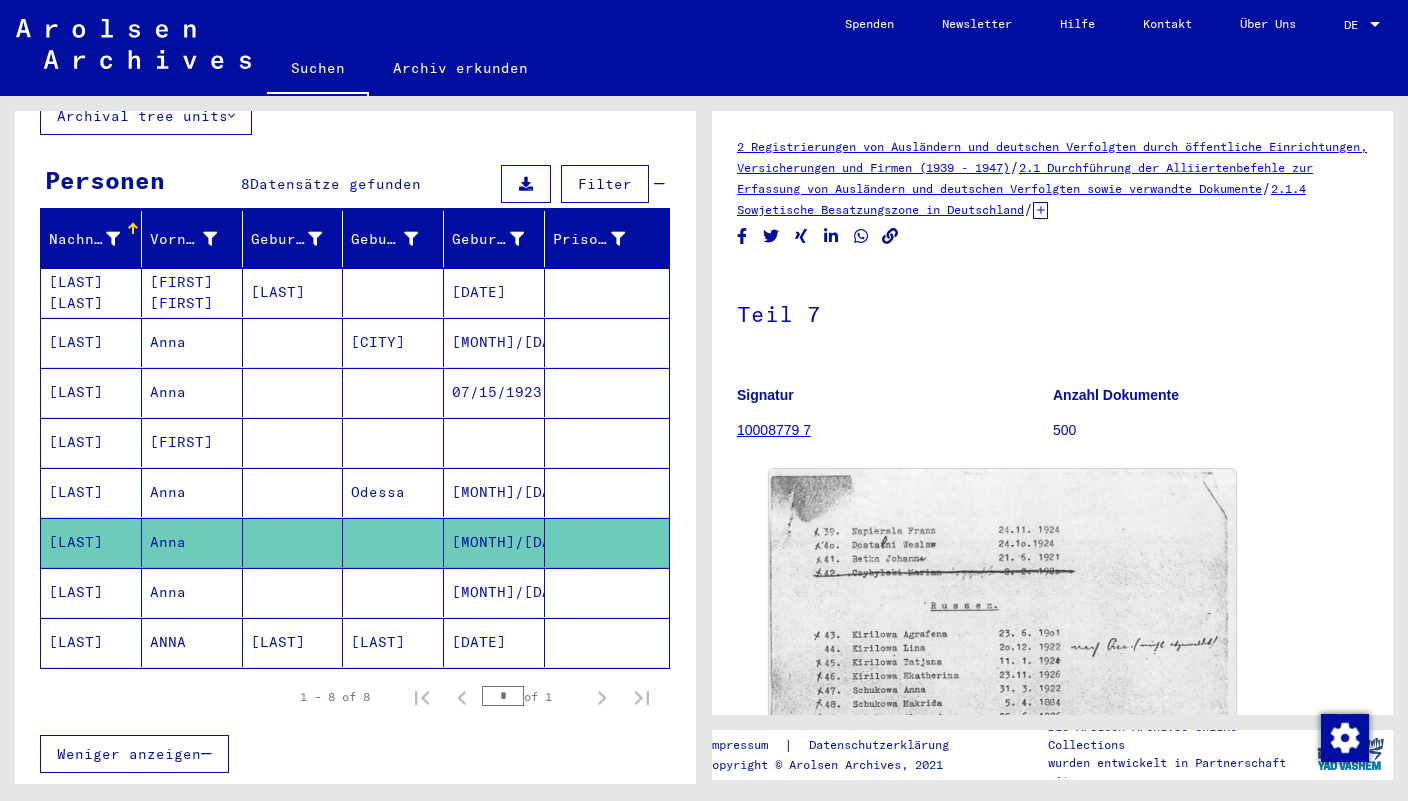 scroll, scrollTop: 168, scrollLeft: 0, axis: vertical 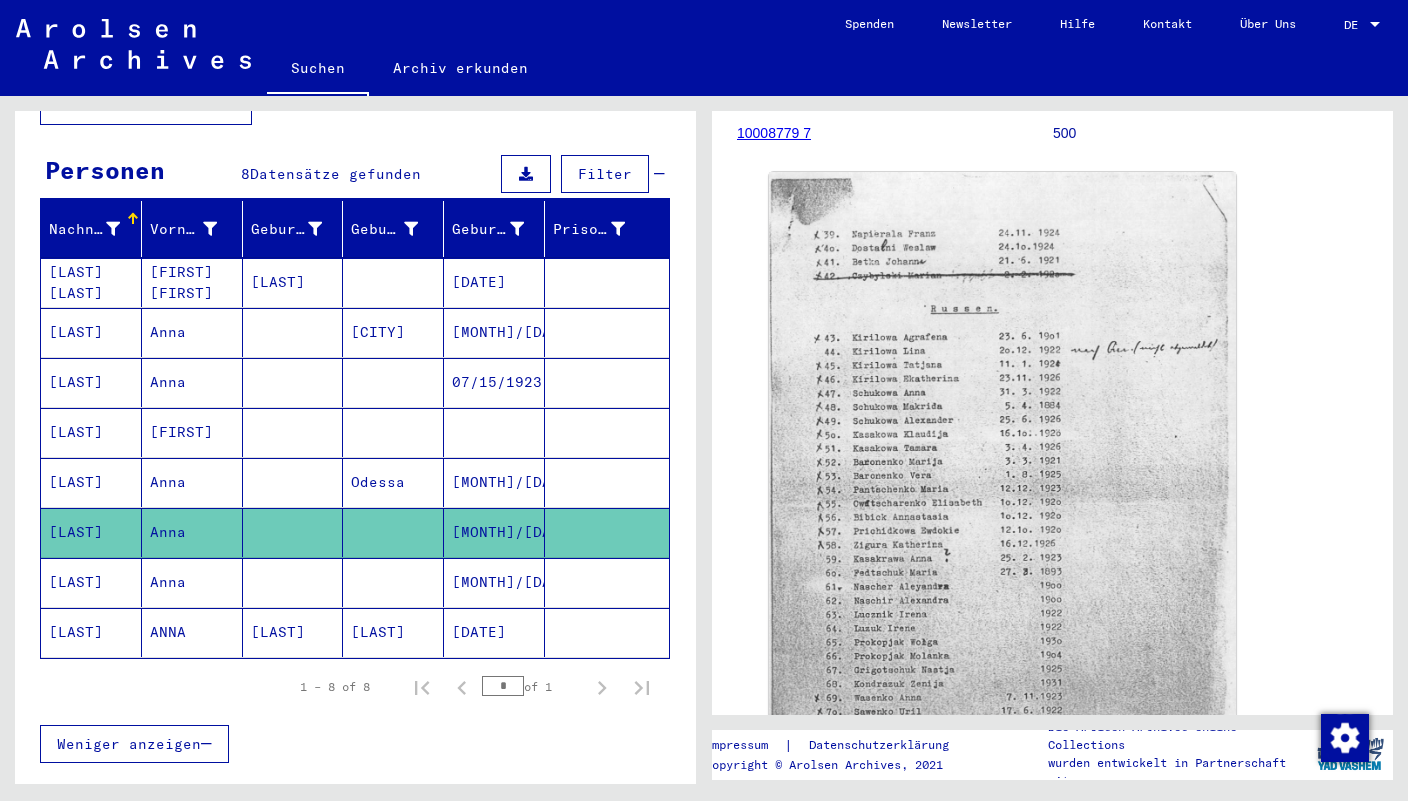 click on "Anna" at bounding box center (192, 632) 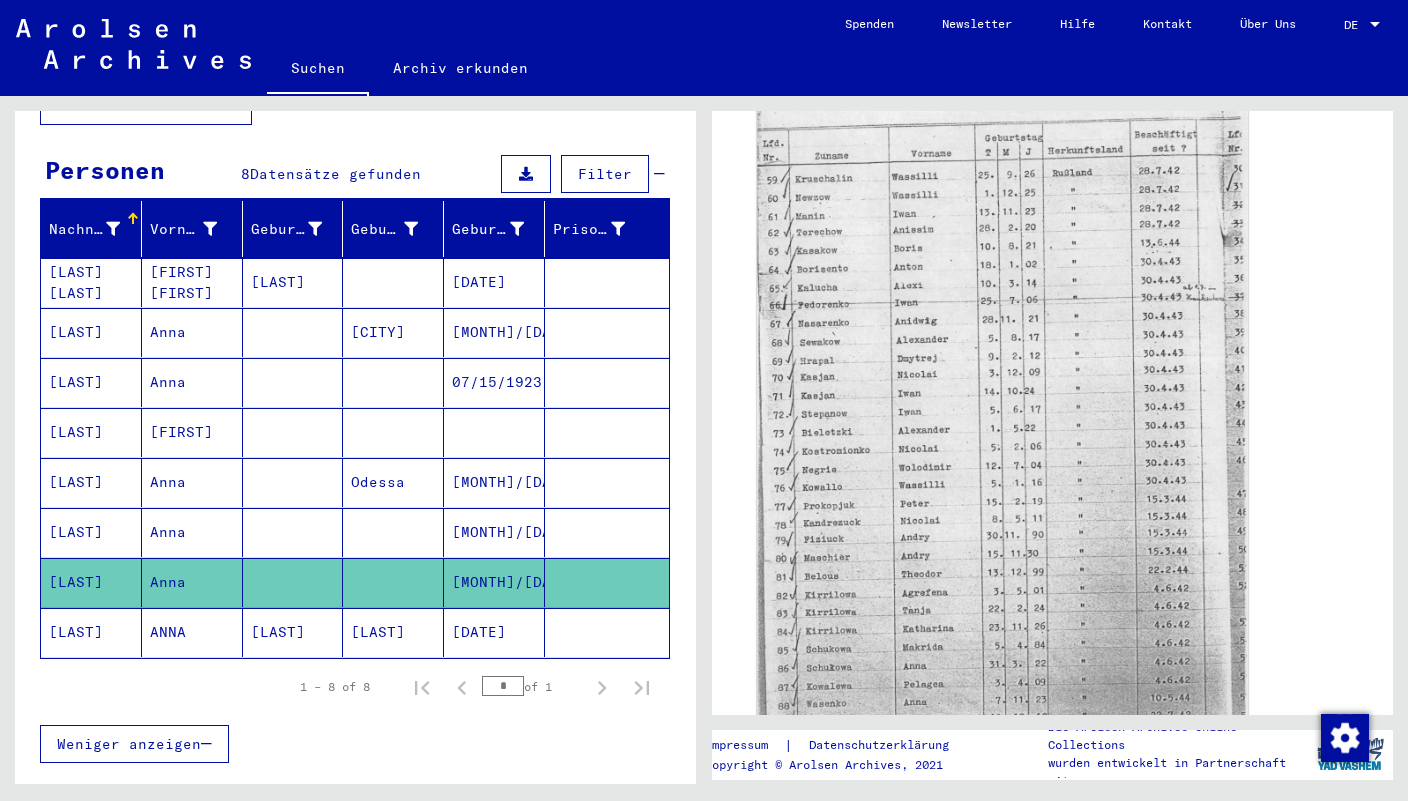 scroll, scrollTop: 546, scrollLeft: 0, axis: vertical 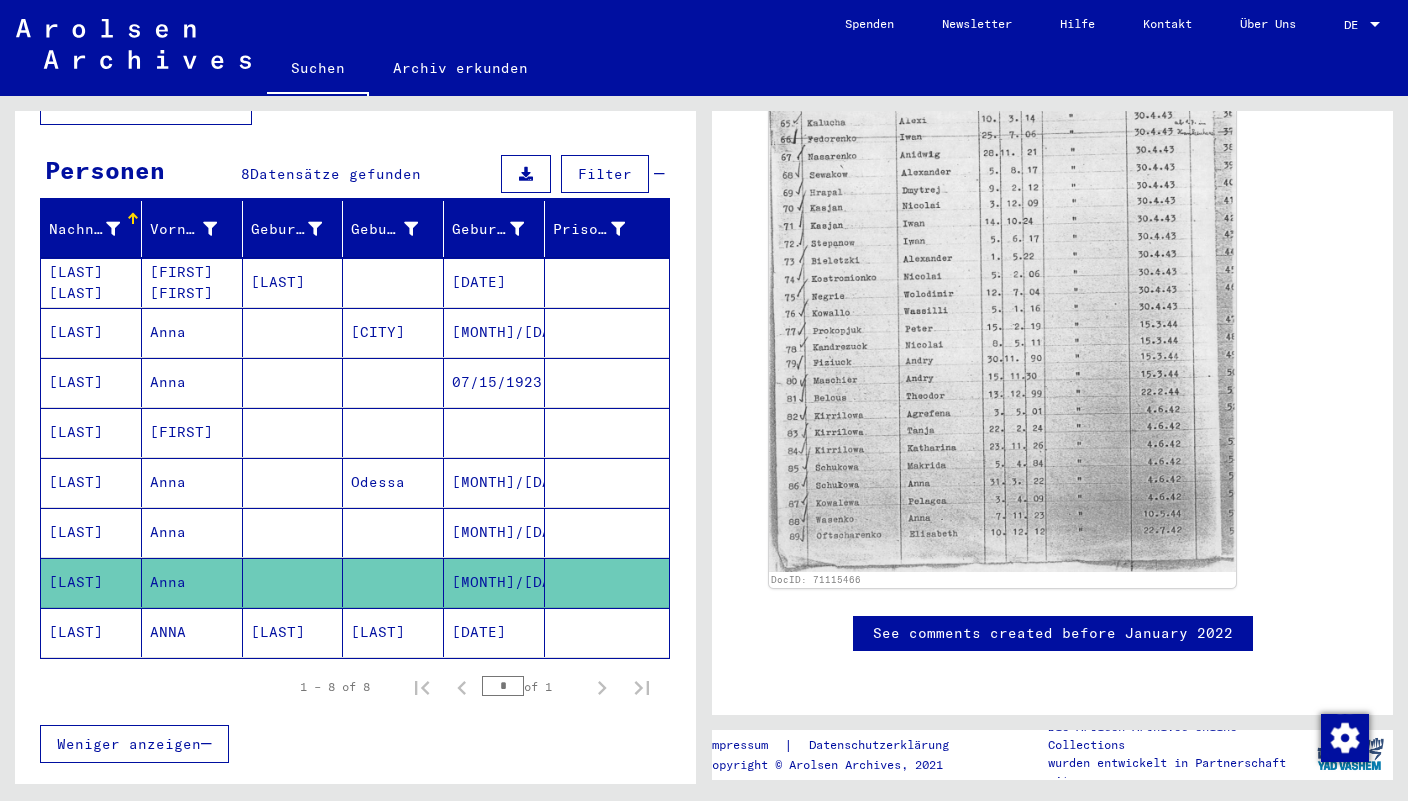 click on "ANNA" 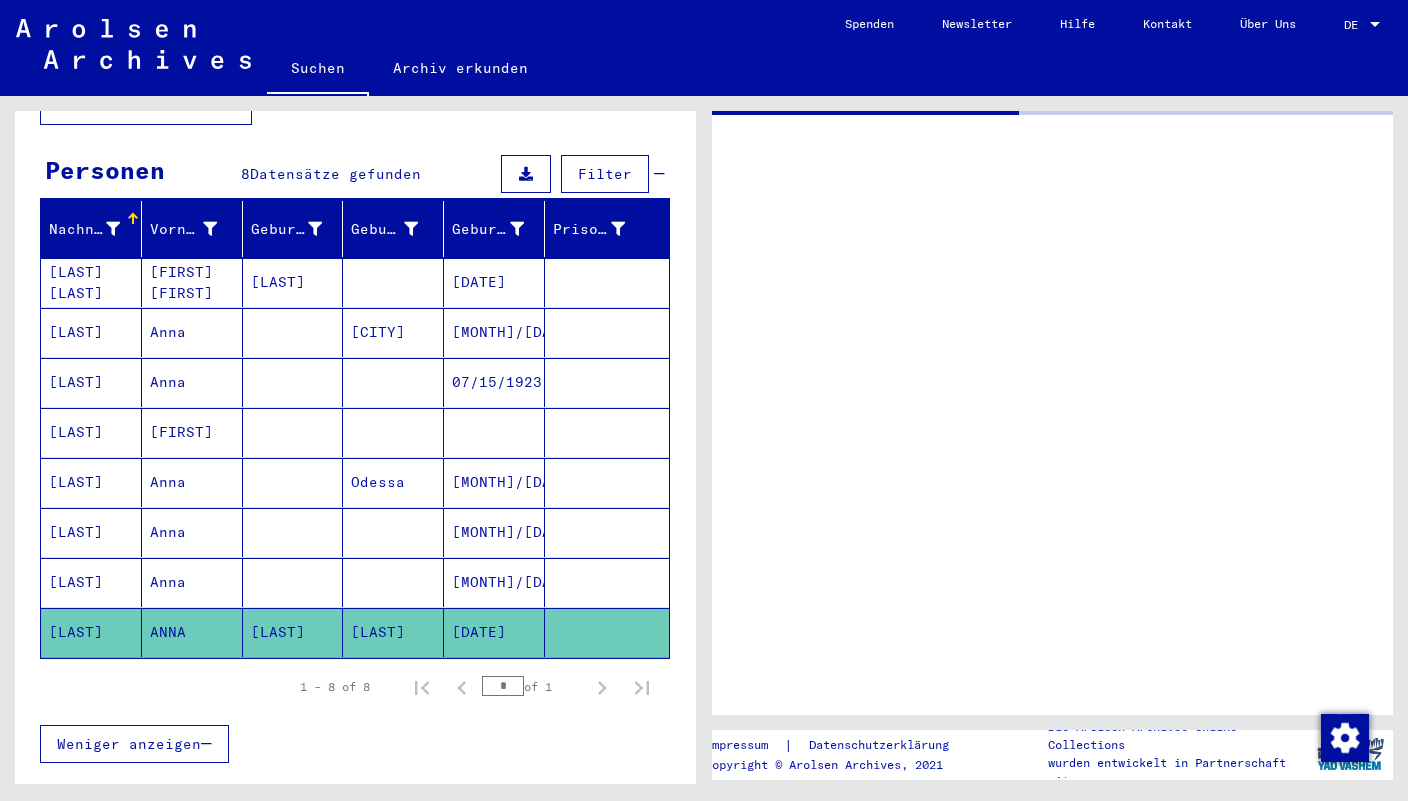 scroll, scrollTop: 0, scrollLeft: 0, axis: both 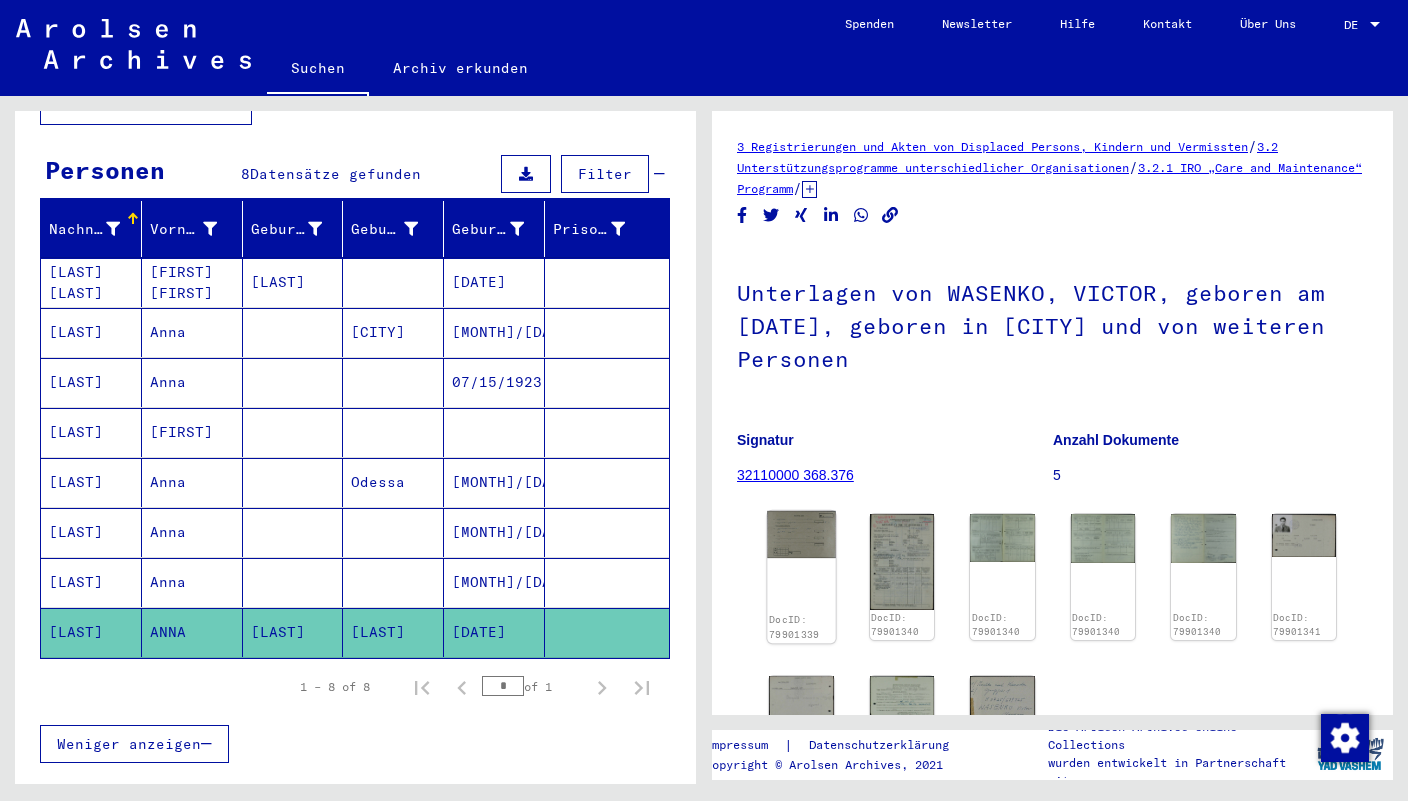 click 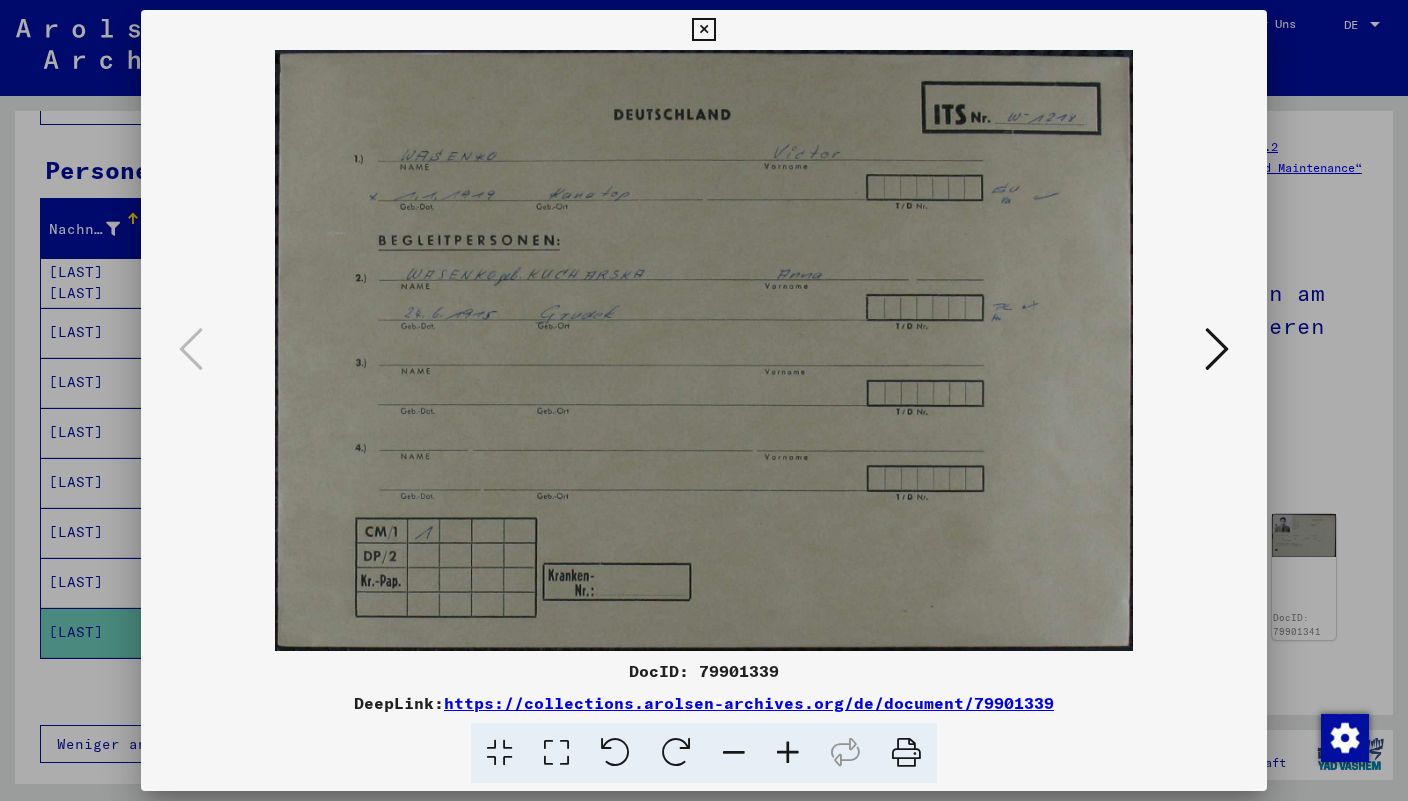 click at bounding box center (1217, 349) 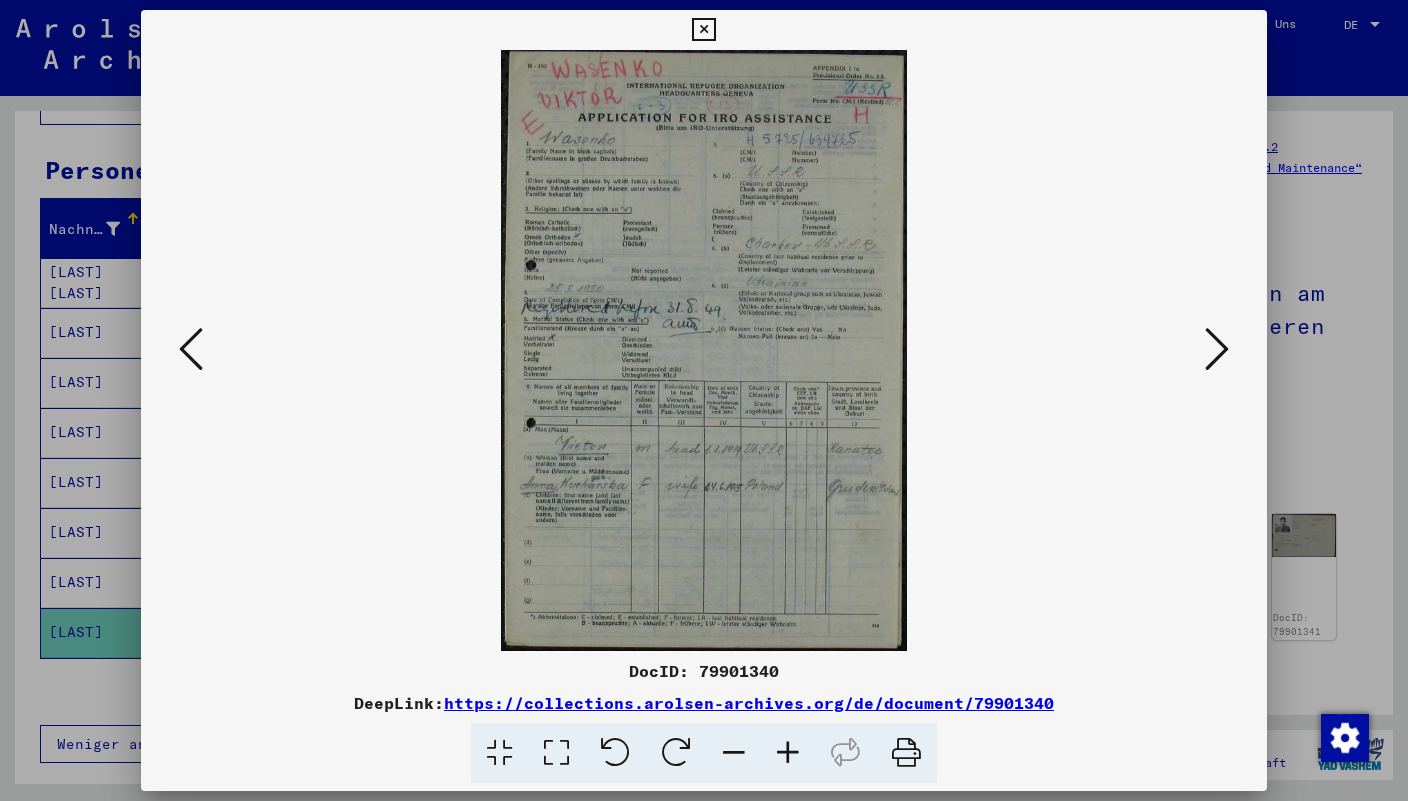 click at bounding box center [1217, 349] 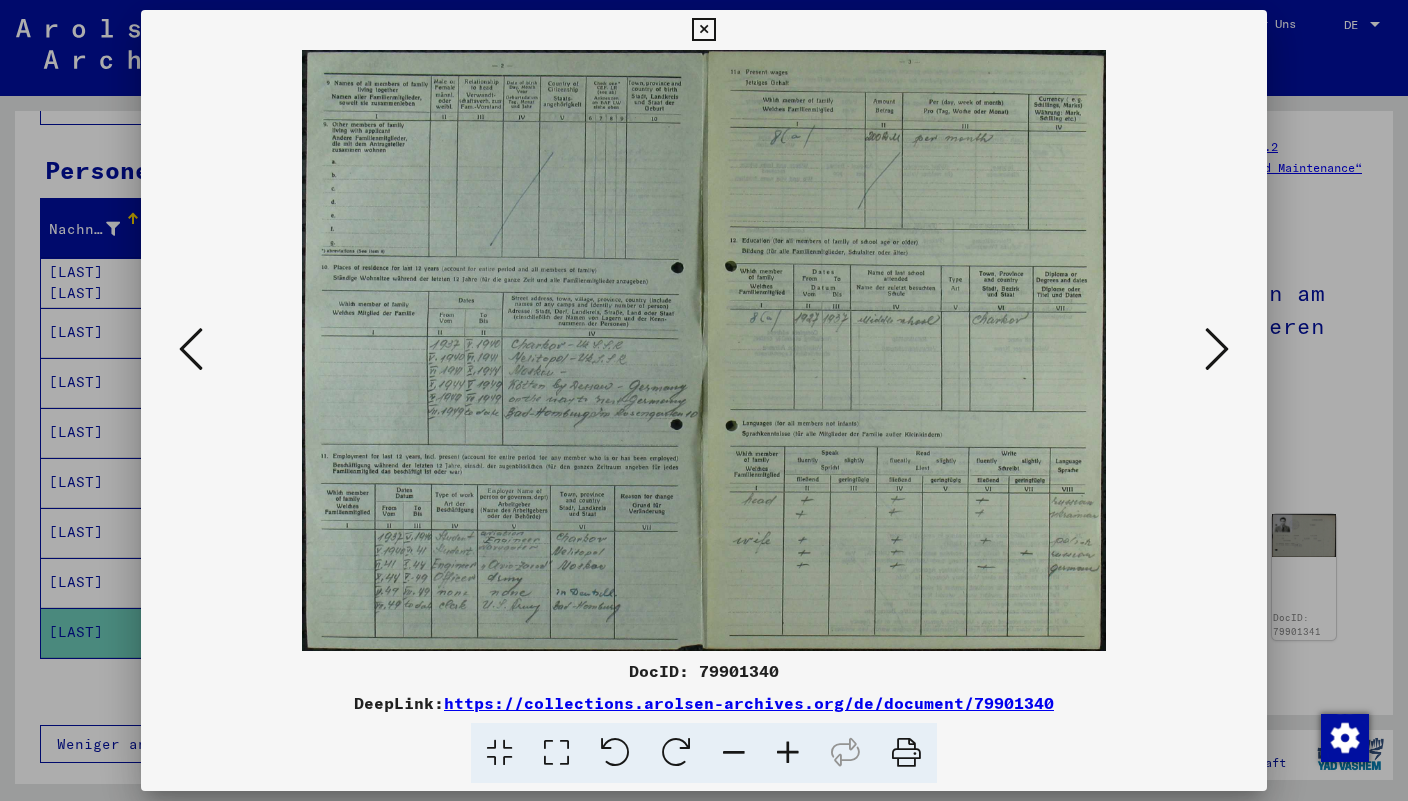 click at bounding box center (1217, 349) 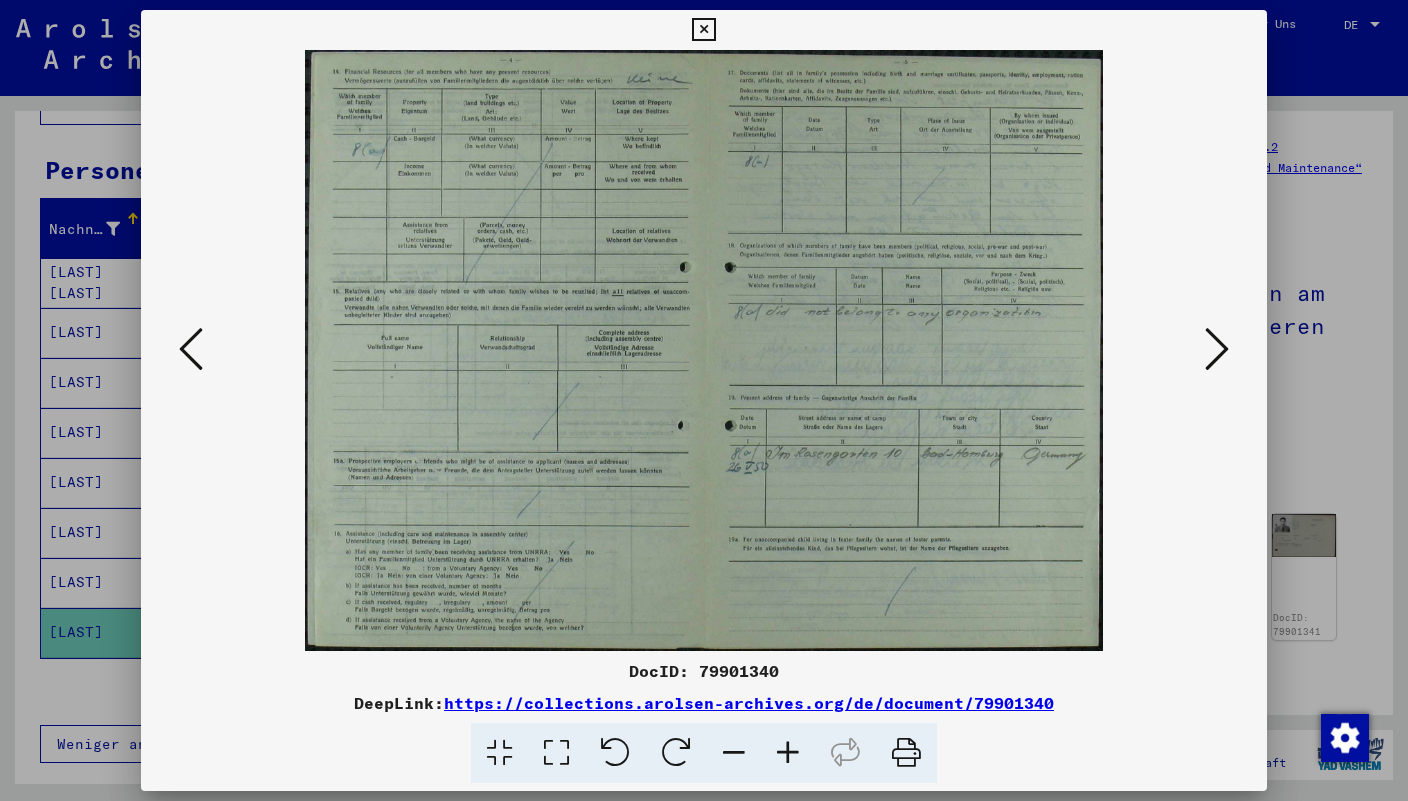 click at bounding box center (1217, 349) 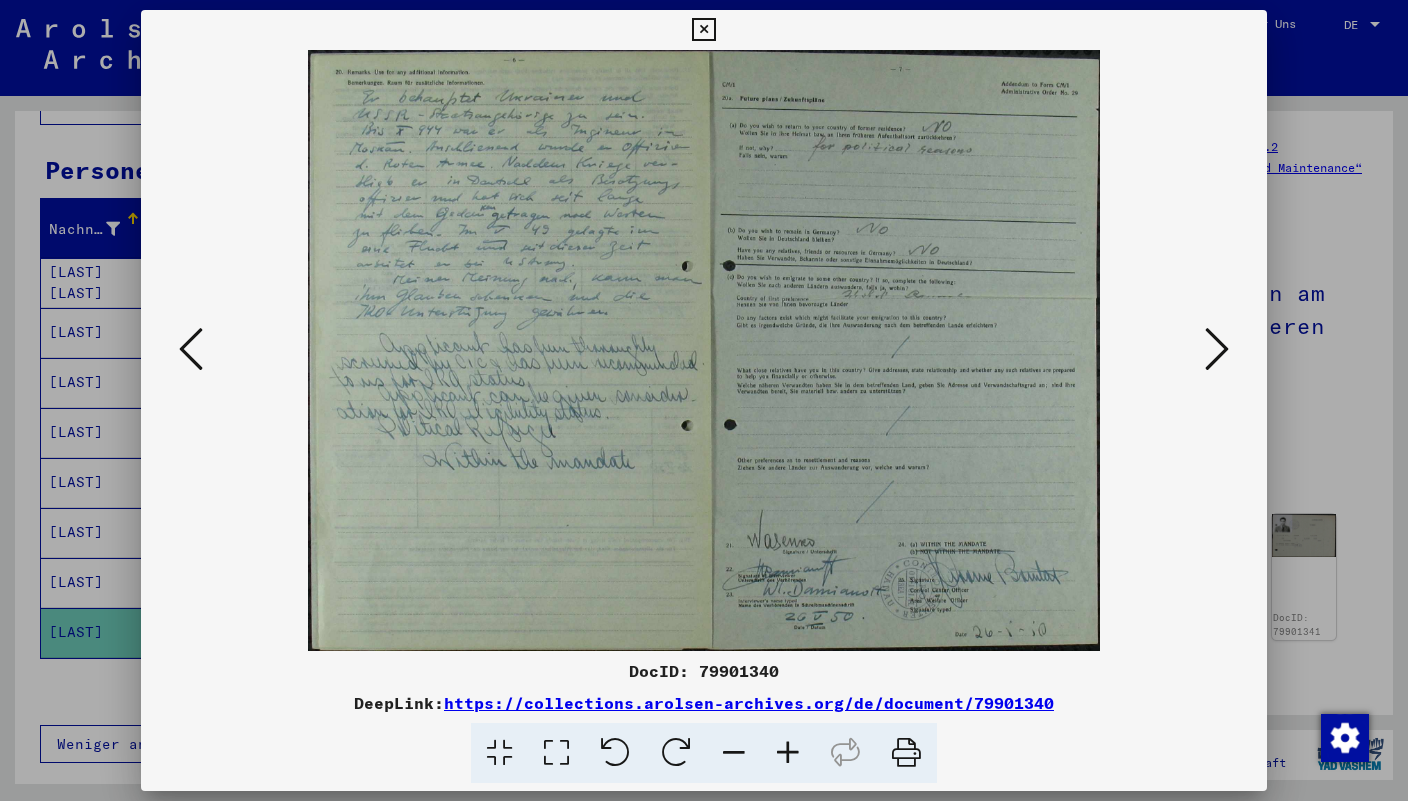click at bounding box center [1217, 349] 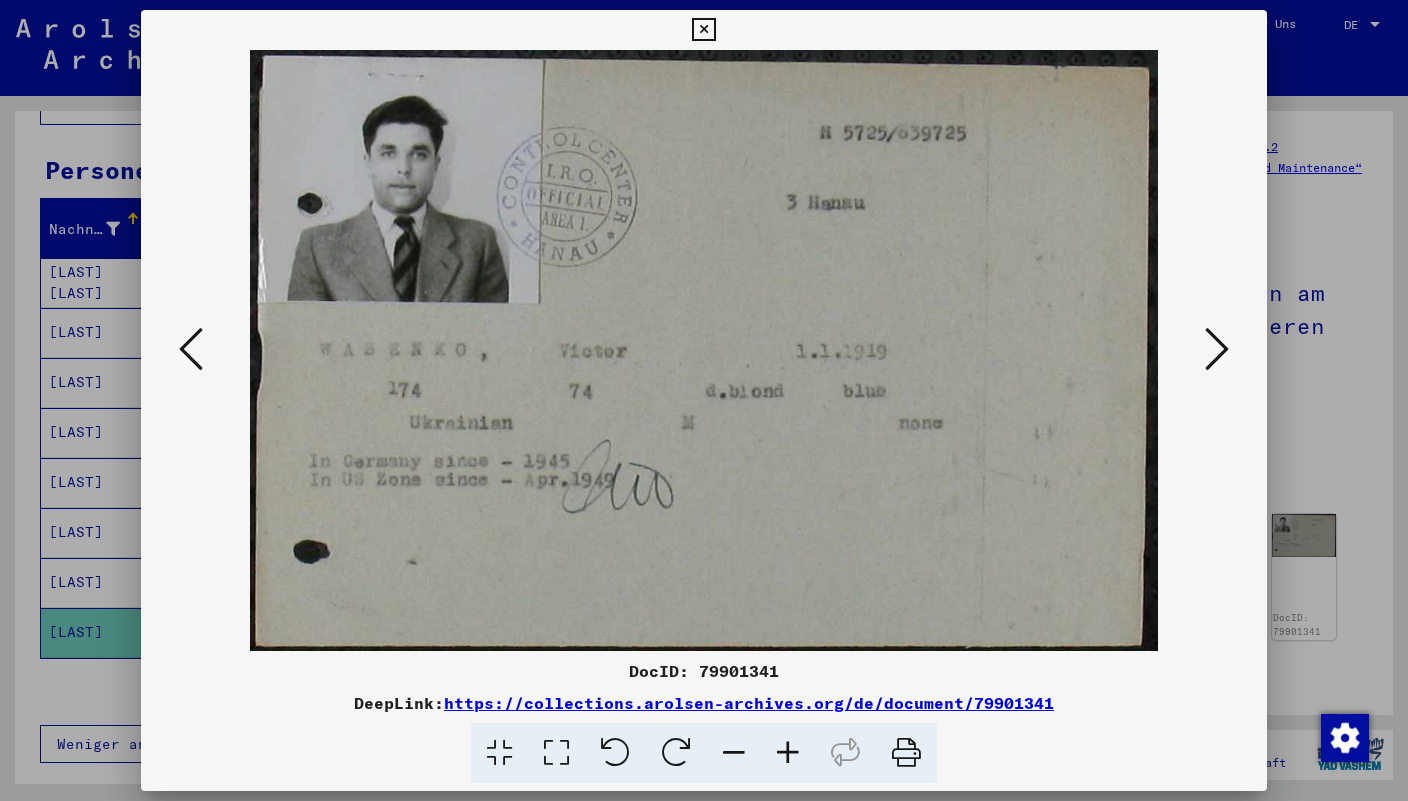 click at bounding box center [1217, 349] 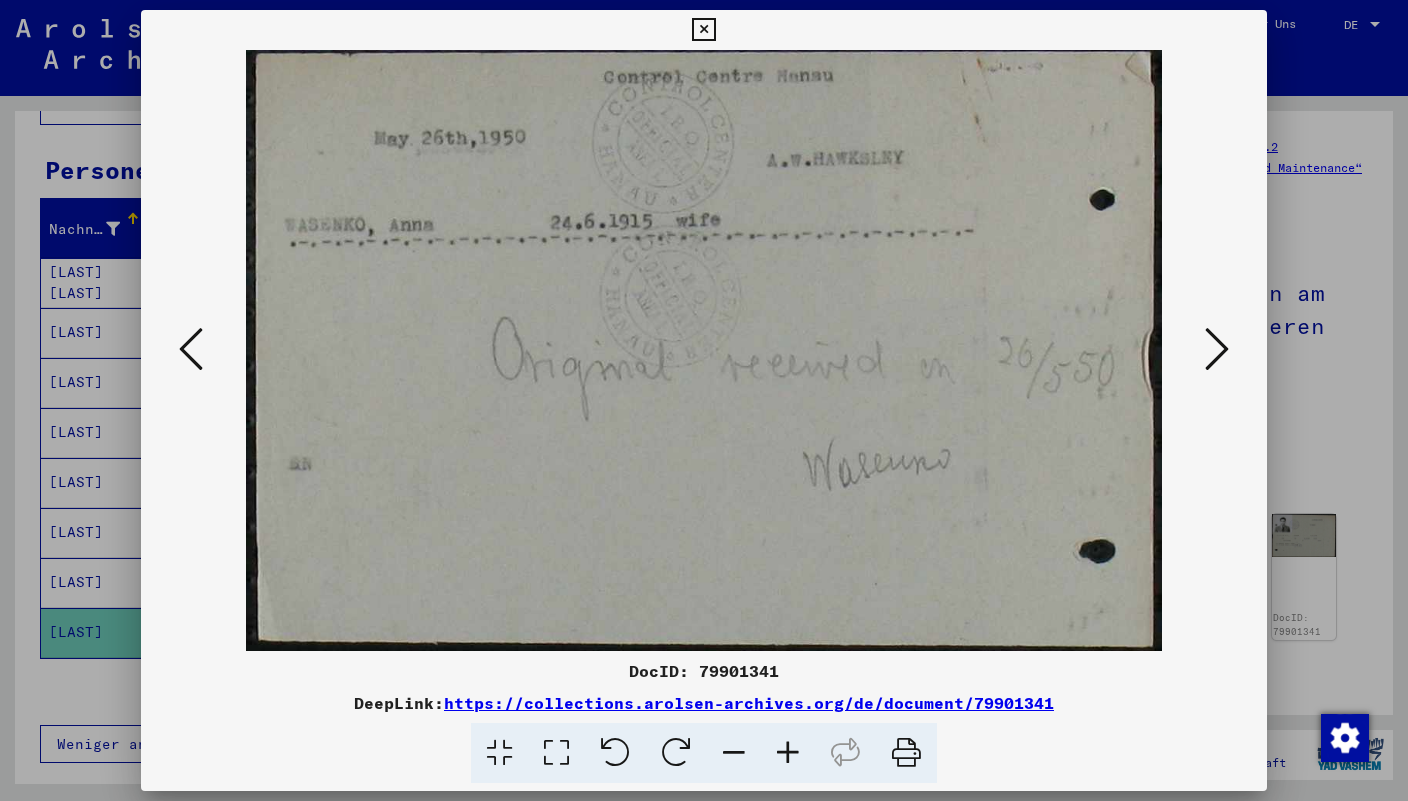 click at bounding box center (1217, 349) 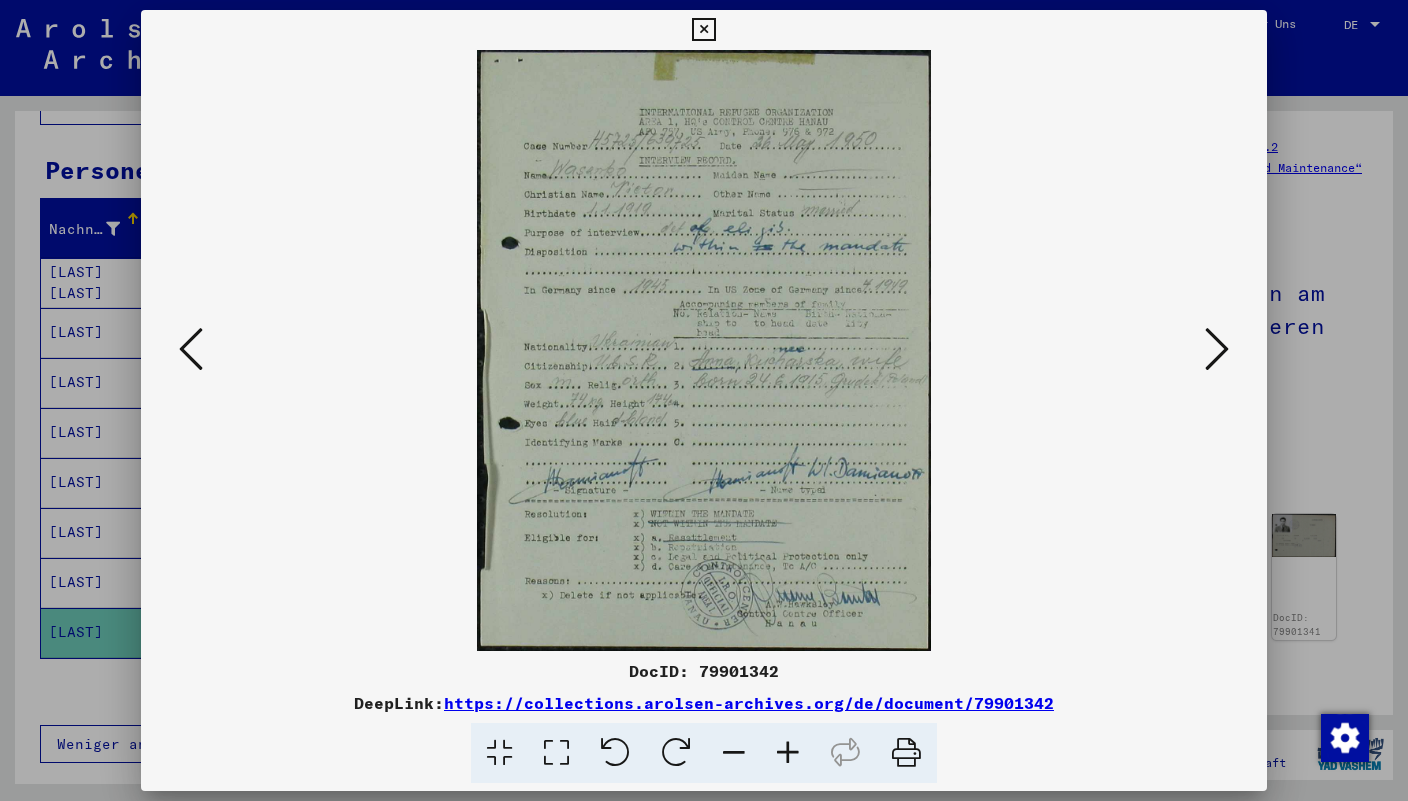 click at bounding box center (1217, 349) 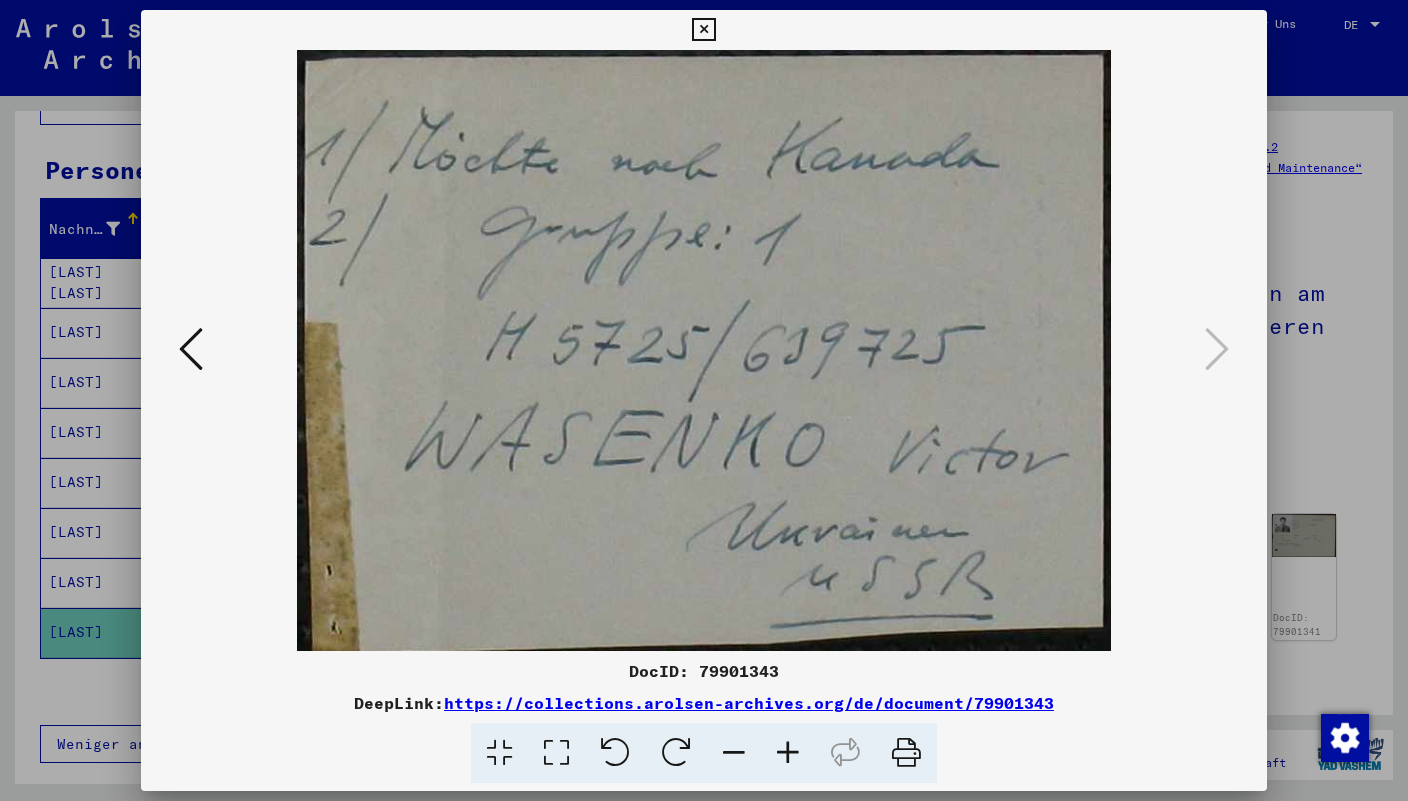click at bounding box center (191, 349) 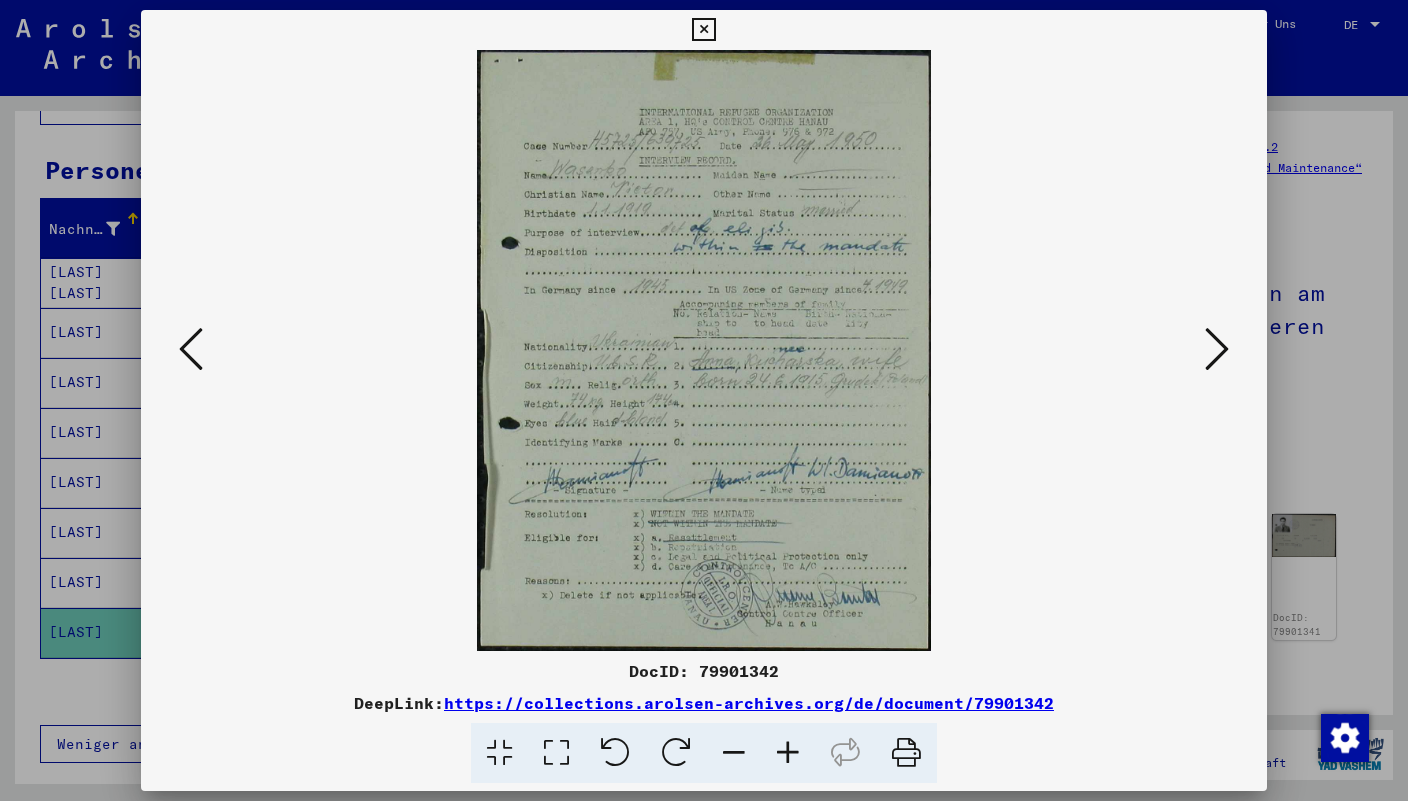 click at bounding box center (191, 349) 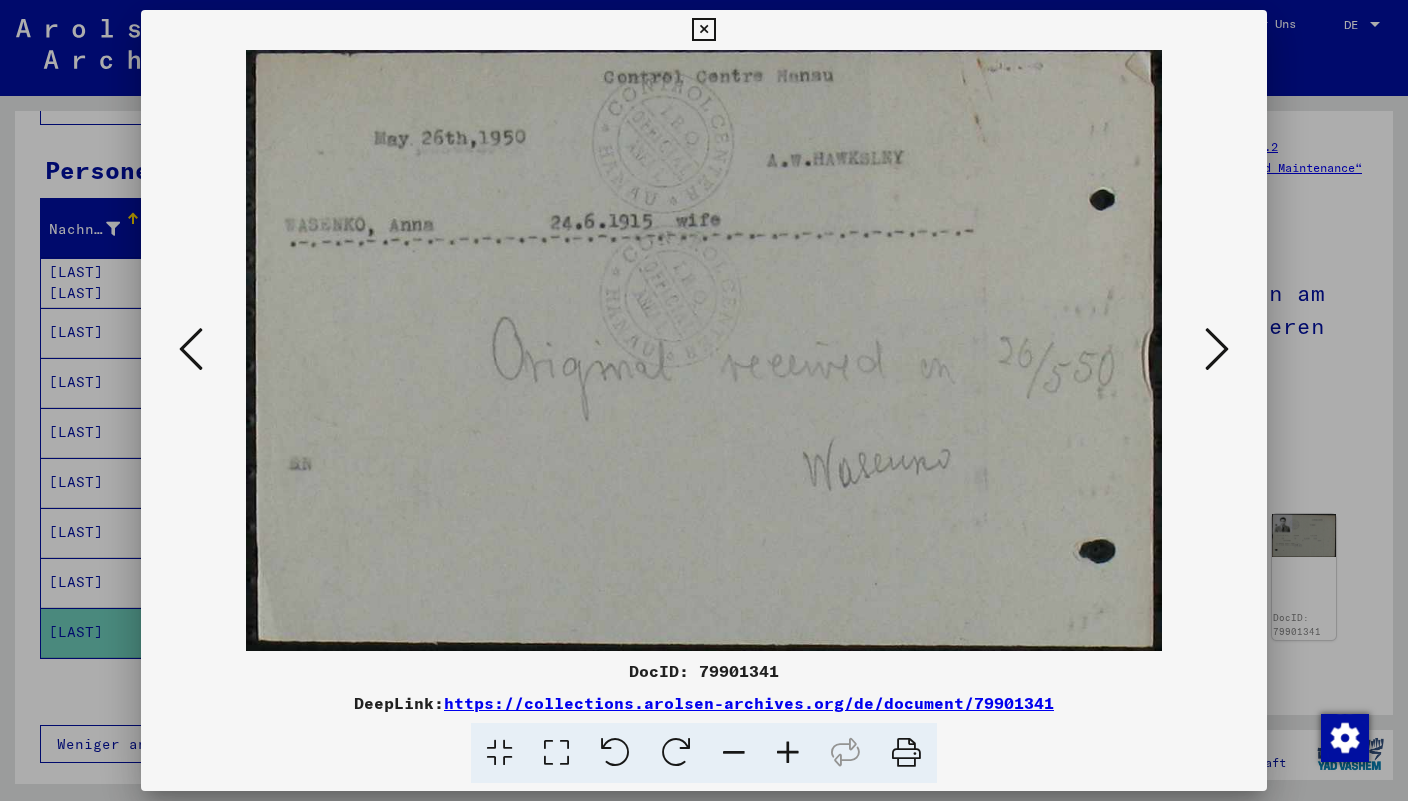 click at bounding box center (191, 349) 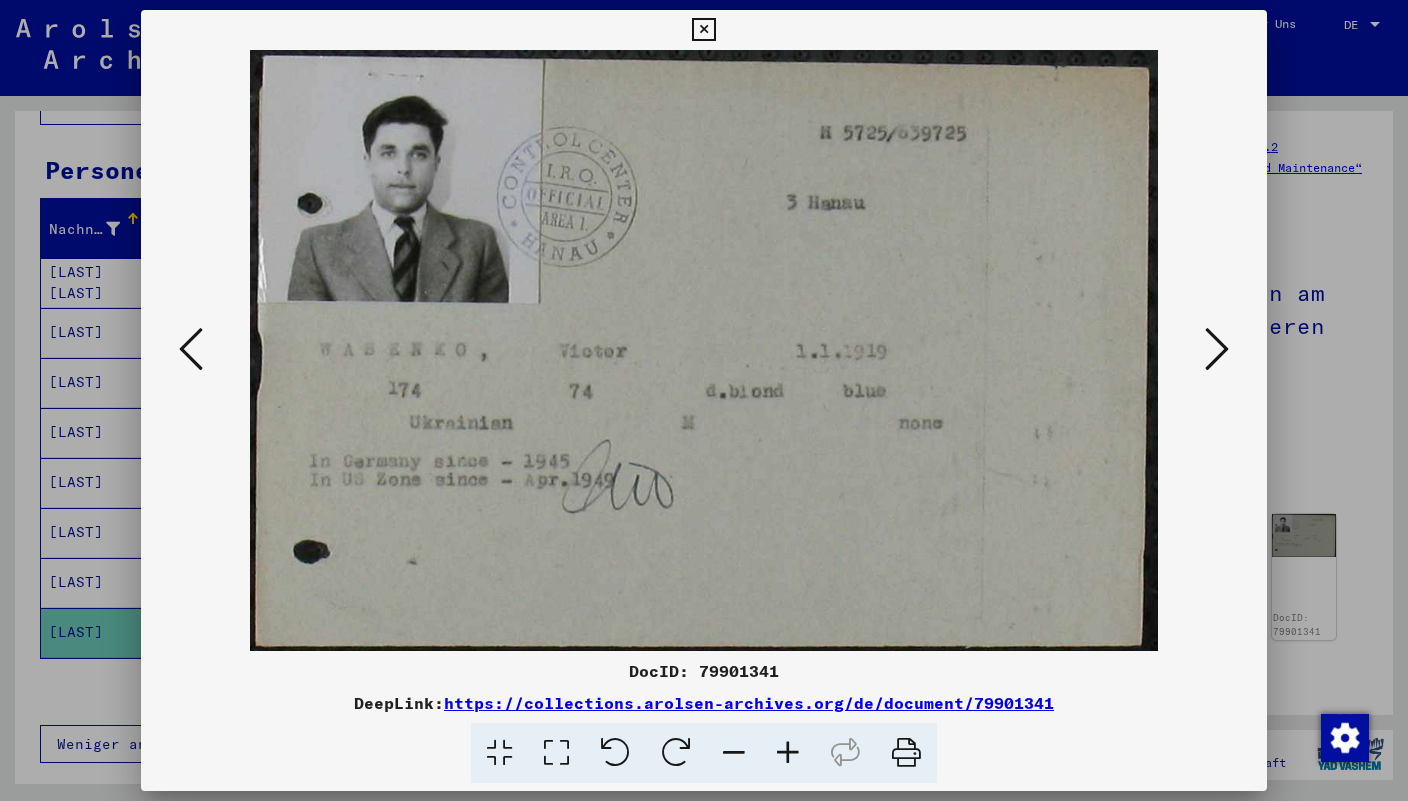 click at bounding box center (191, 349) 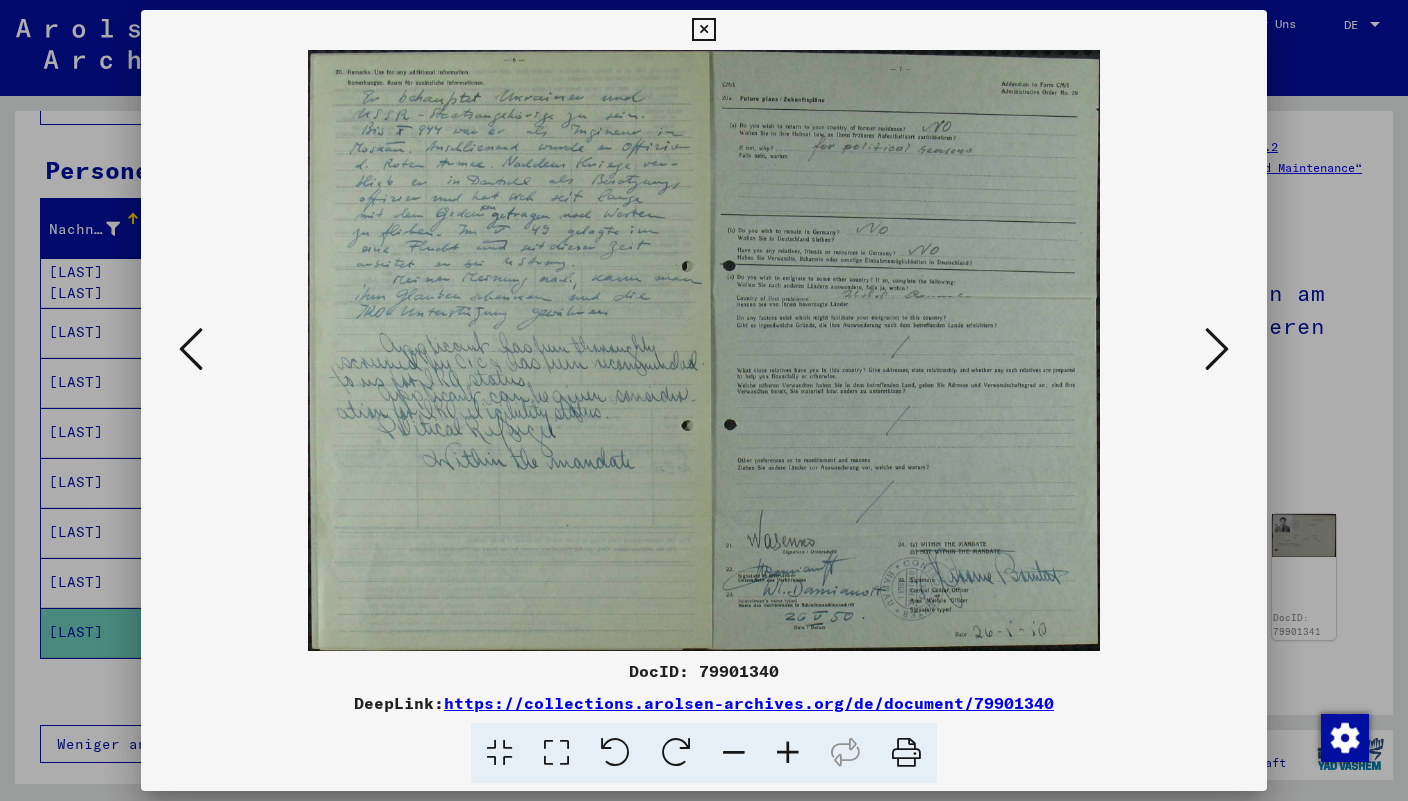 click at bounding box center [703, 30] 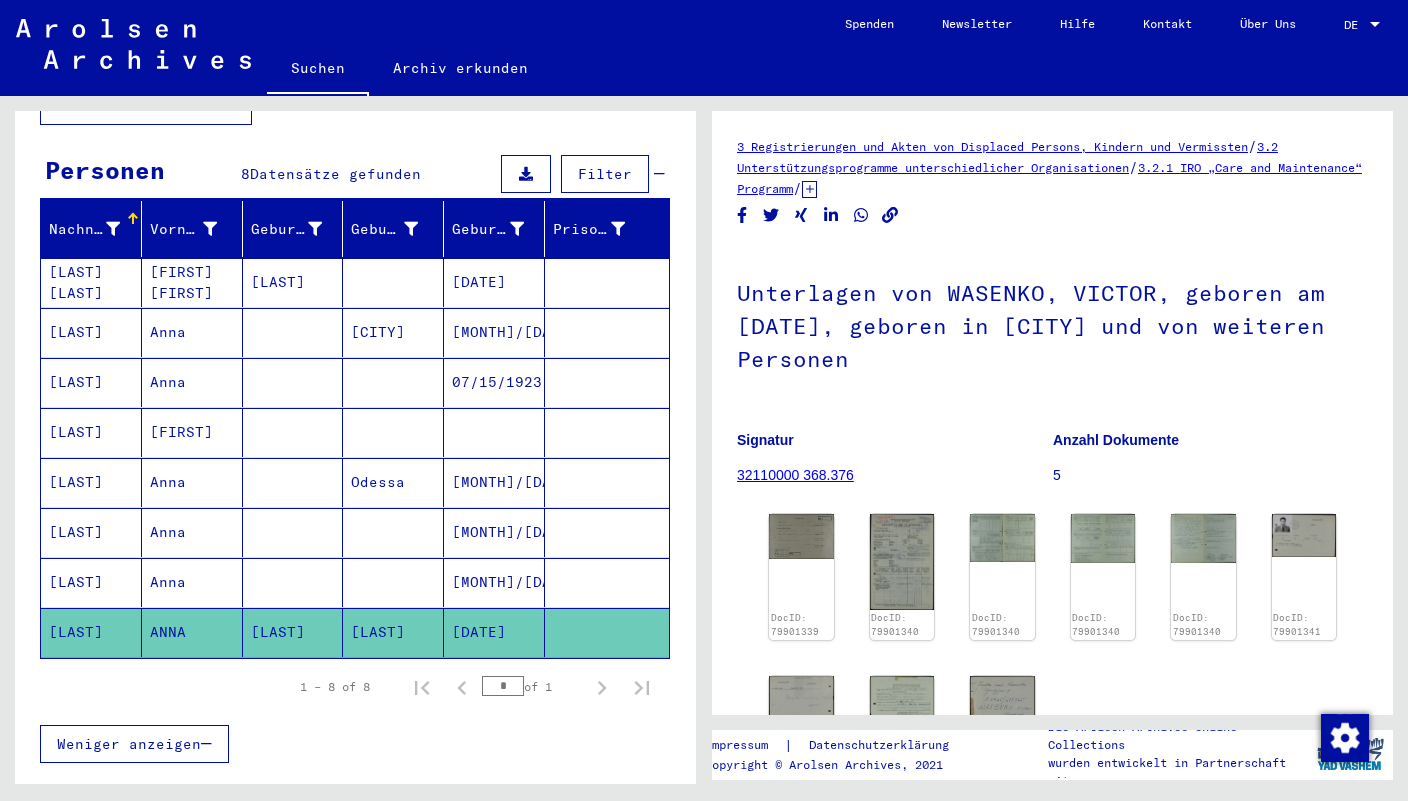 scroll, scrollTop: 140, scrollLeft: 0, axis: vertical 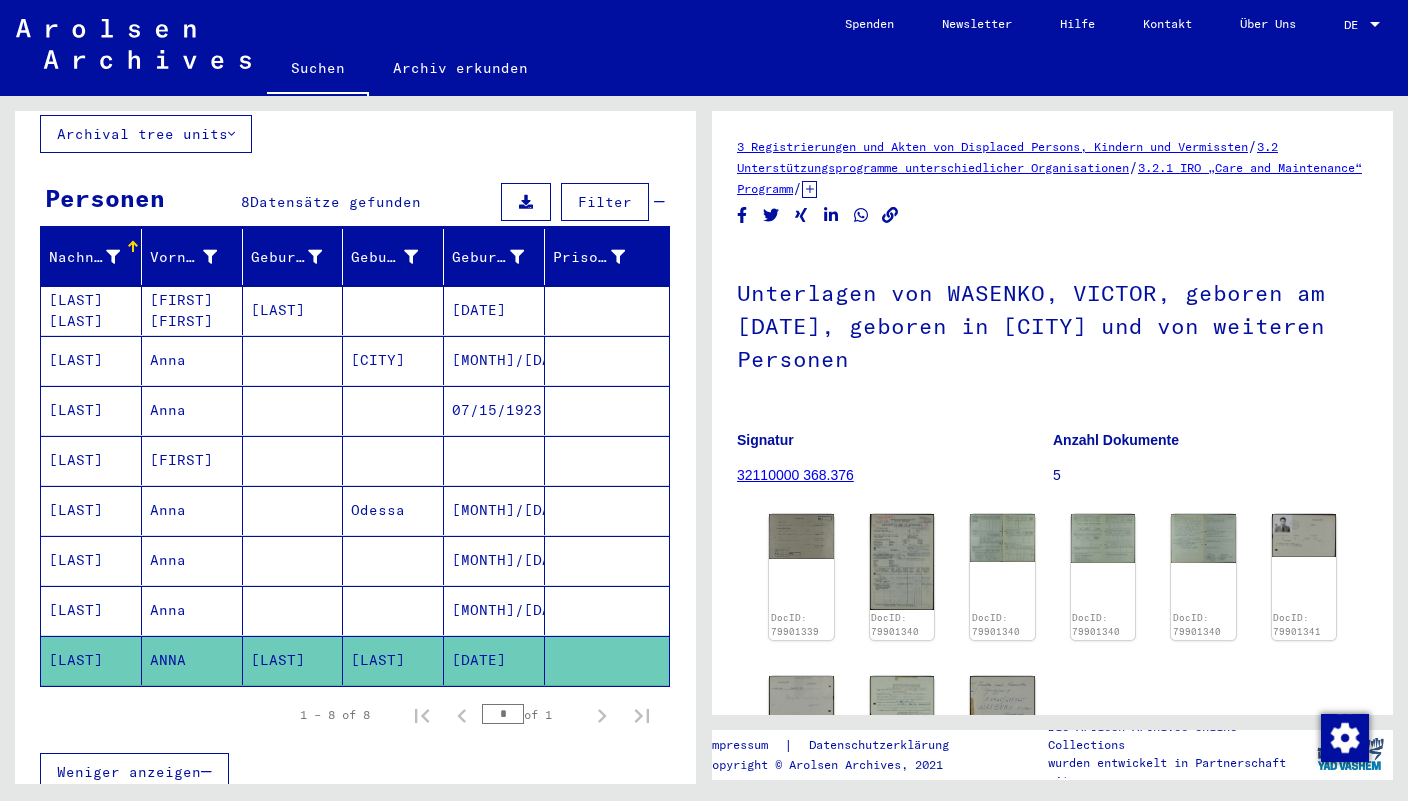 click on "Anna" at bounding box center (192, 410) 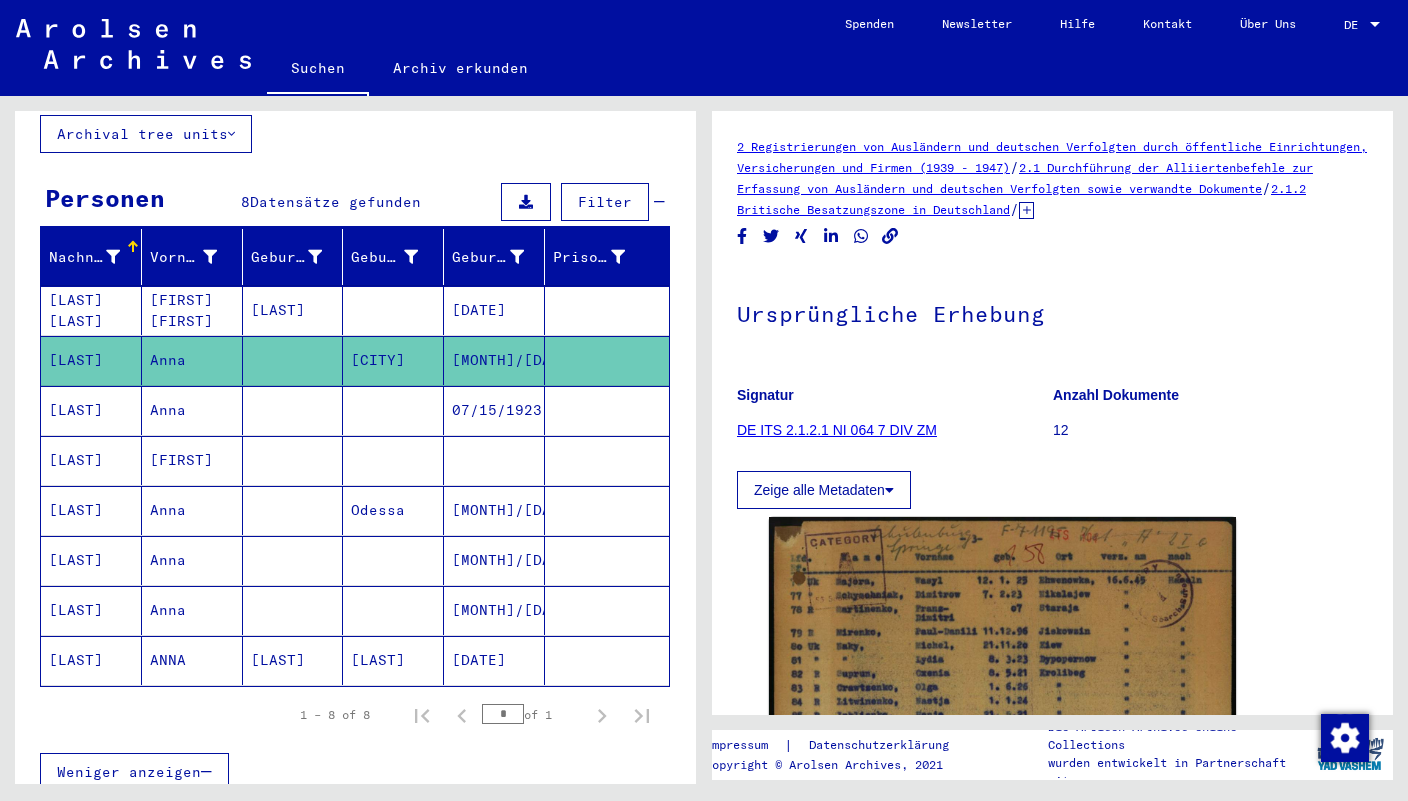click on "[FIRST] [FIRST]" at bounding box center (192, 360) 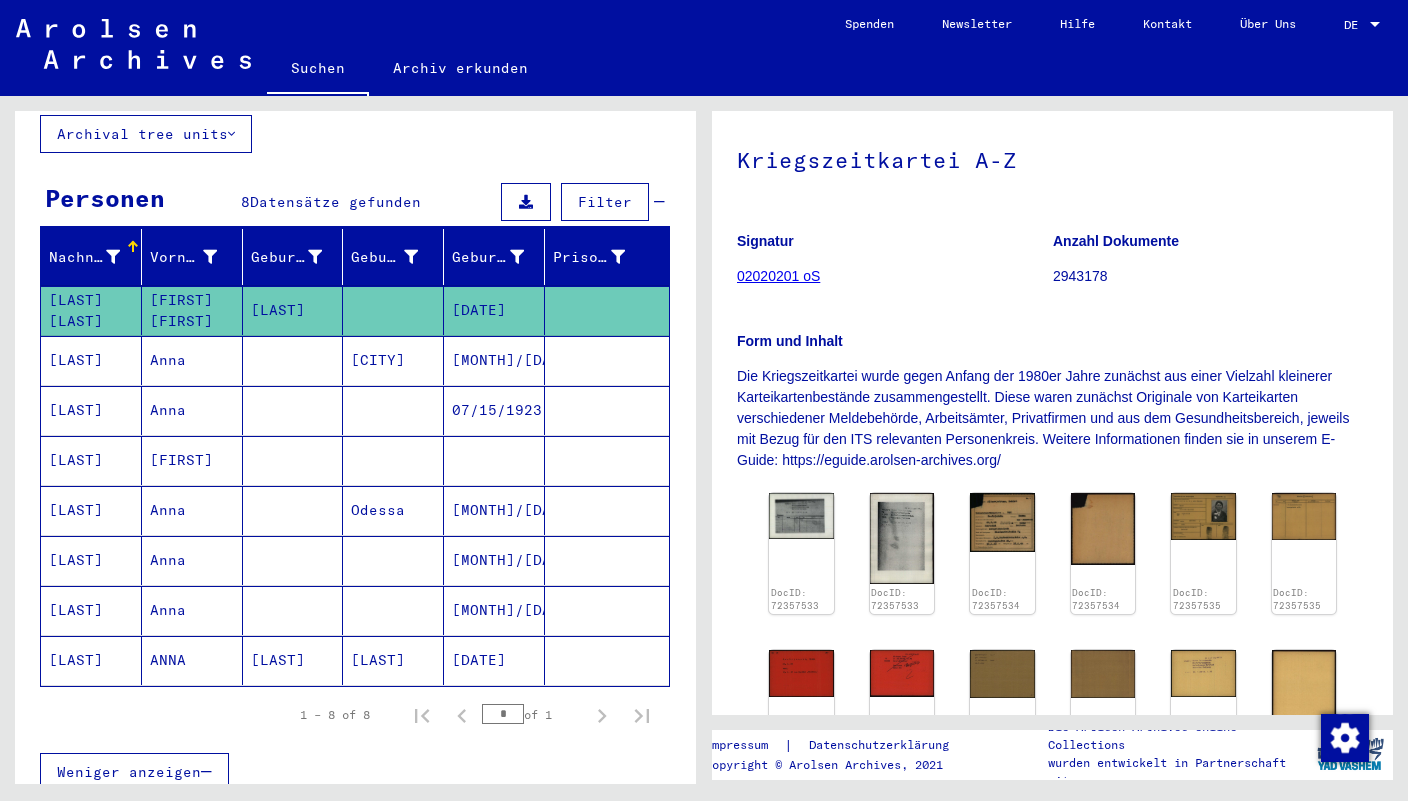 scroll, scrollTop: 220, scrollLeft: 0, axis: vertical 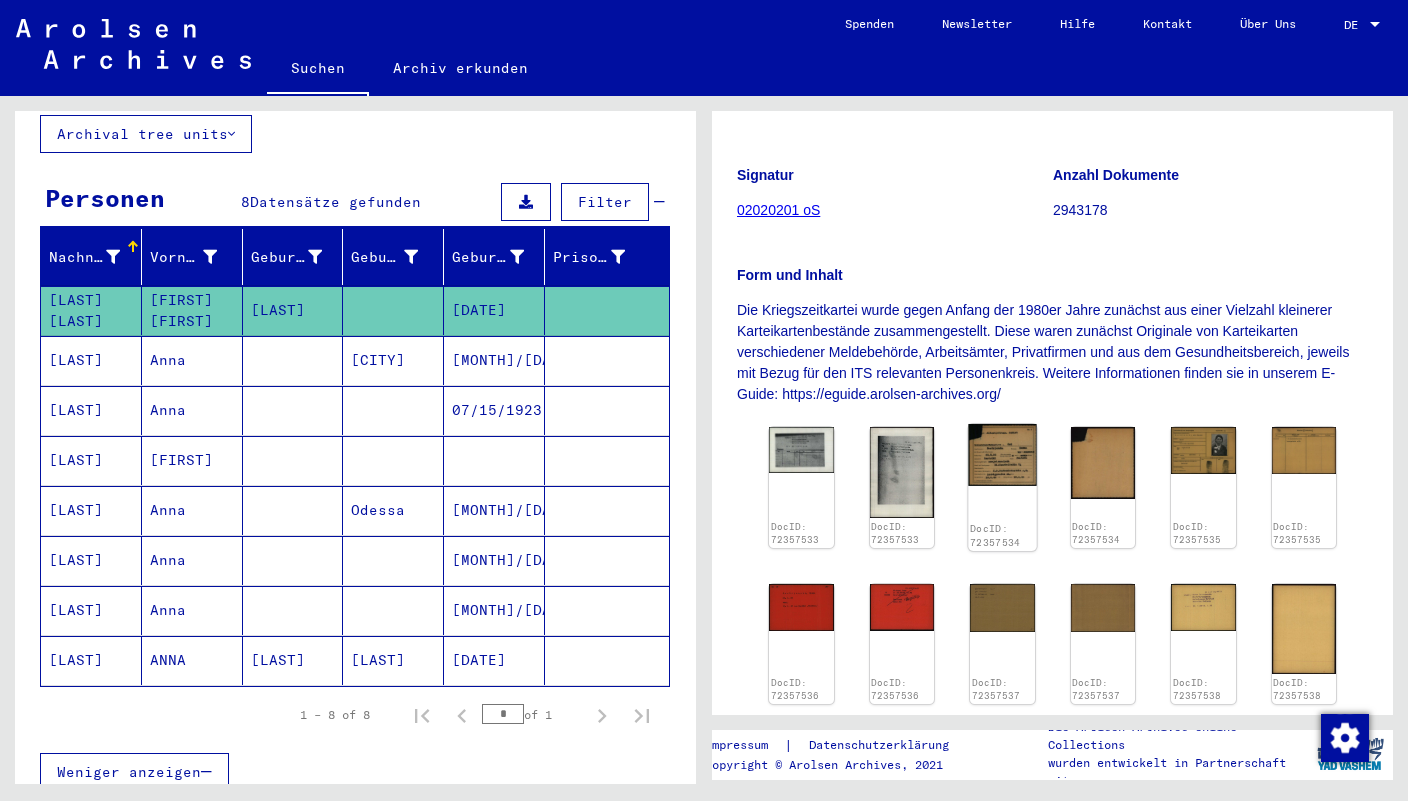 click 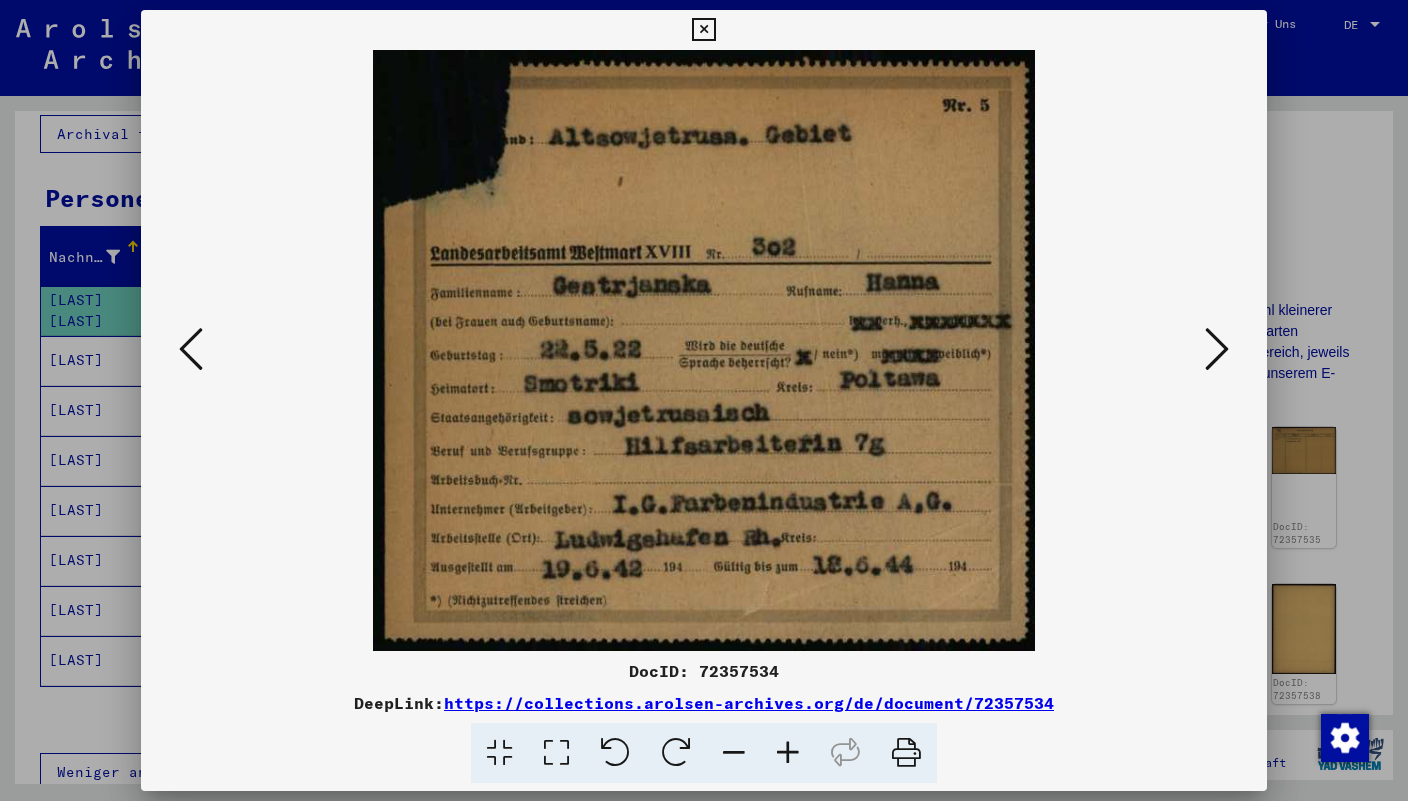 click at bounding box center (703, 30) 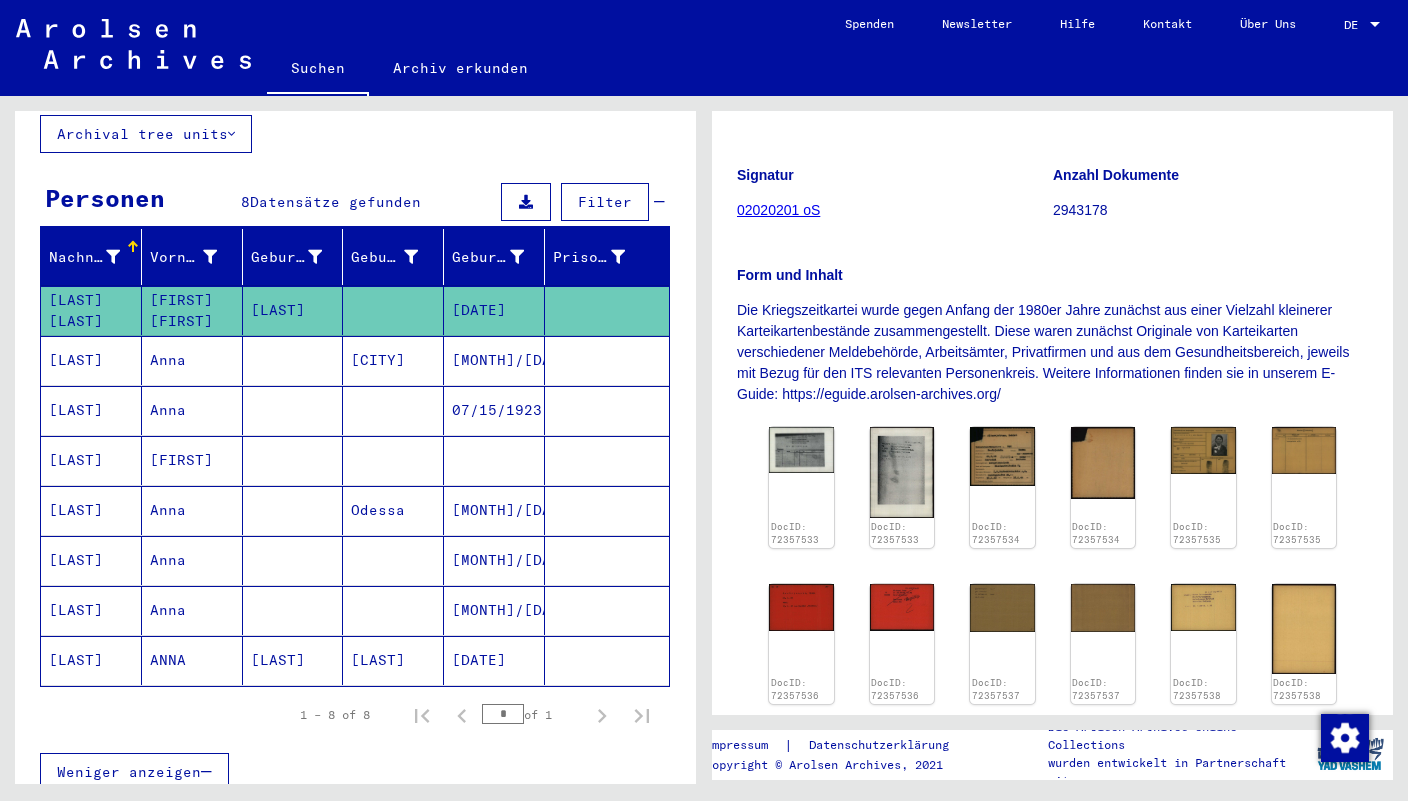 scroll, scrollTop: 0, scrollLeft: 0, axis: both 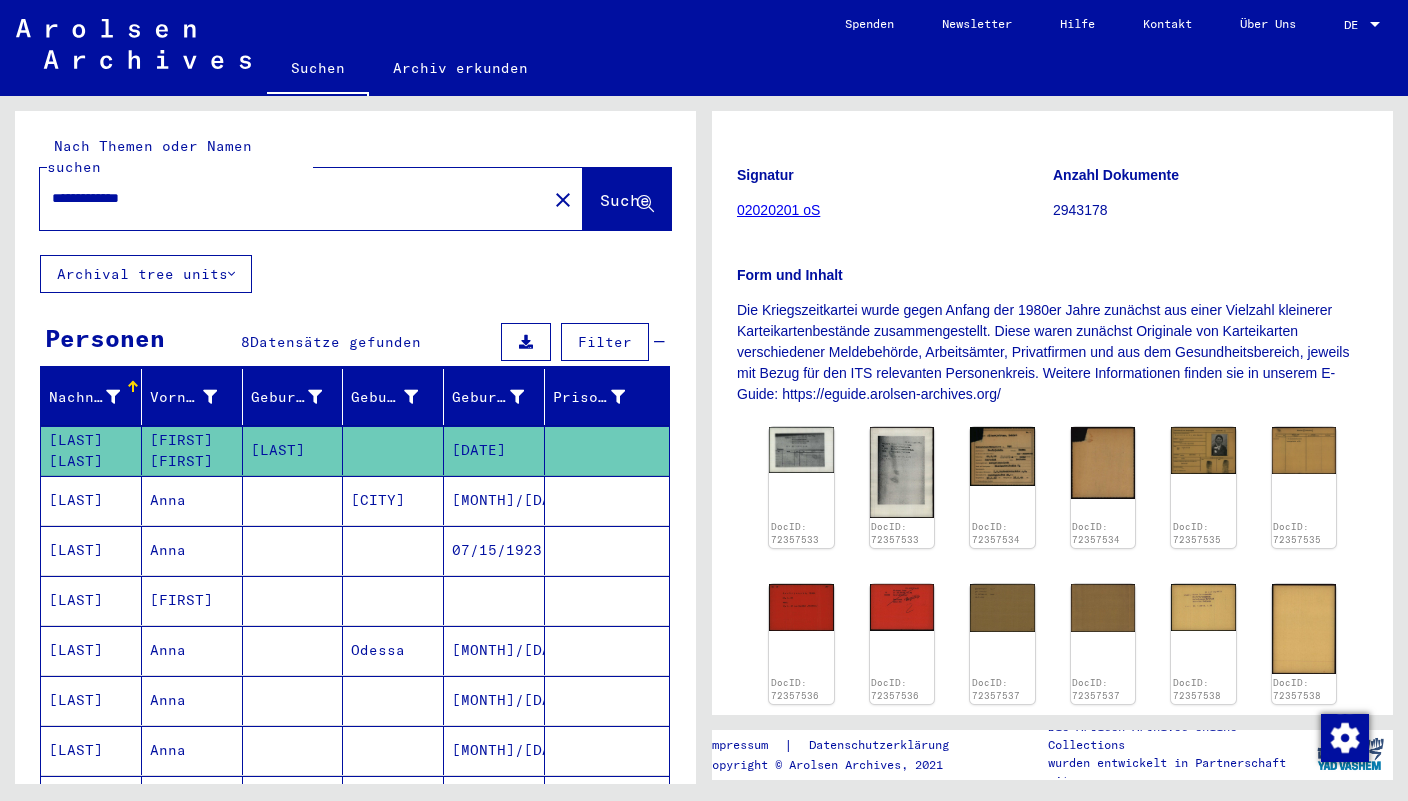 click on "**********" 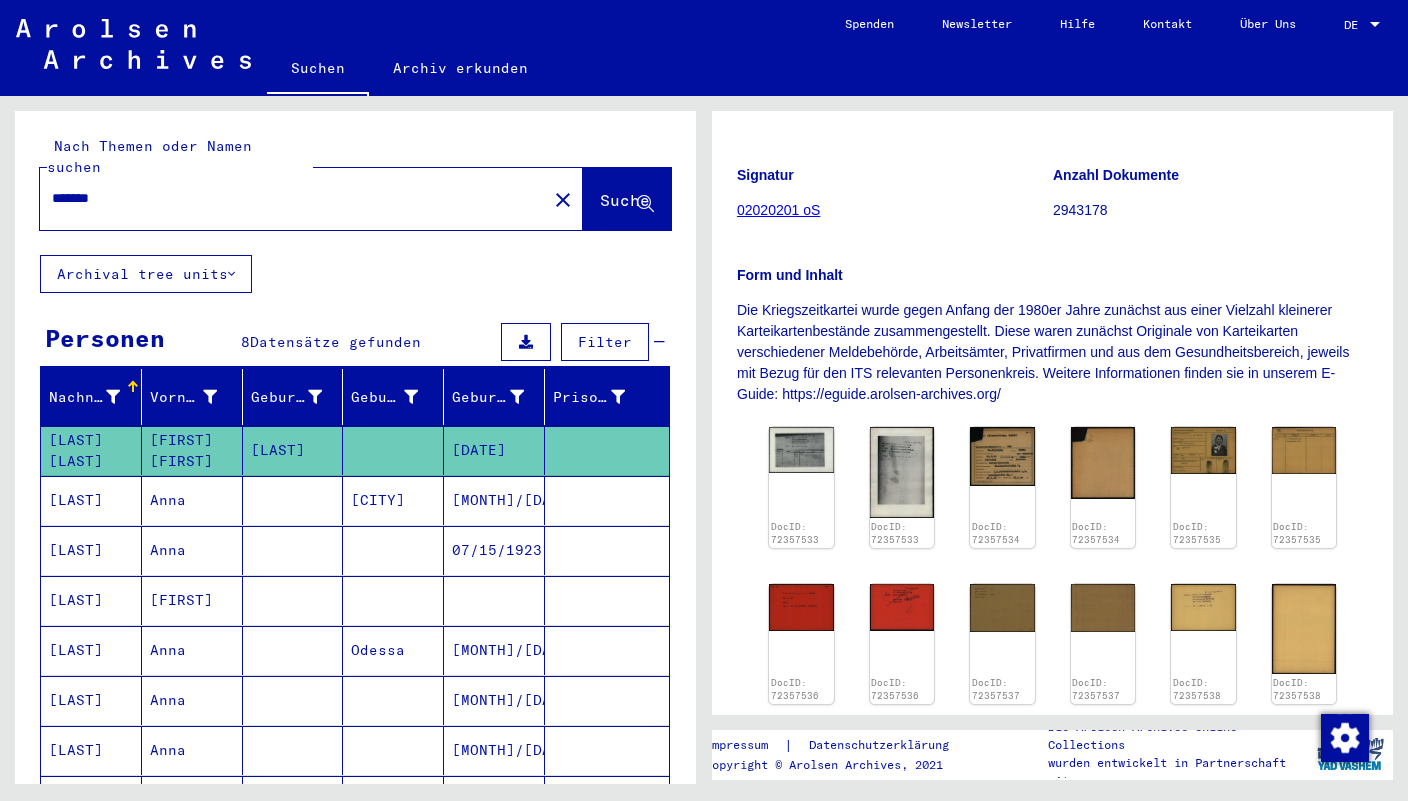 type on "*******" 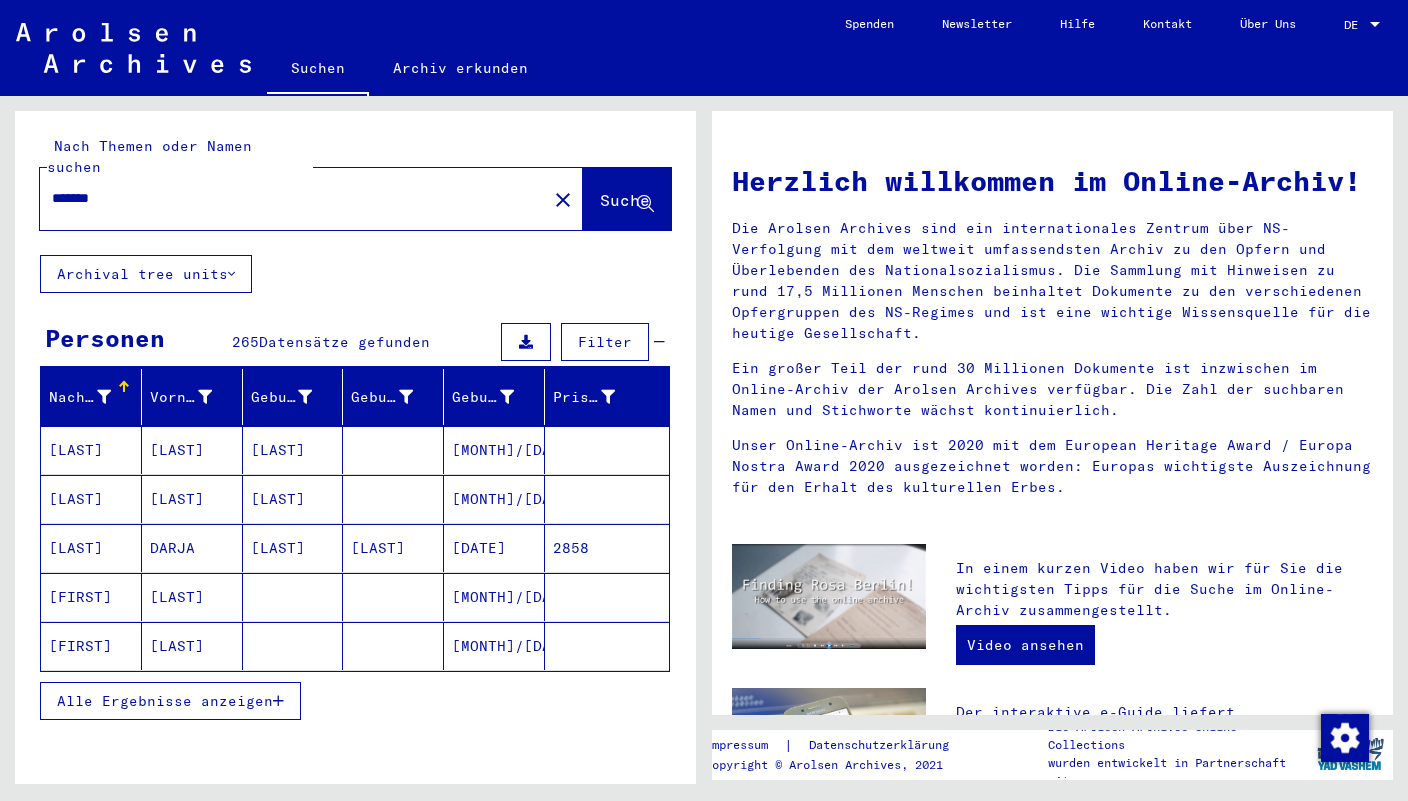 click on "Alle Ergebnisse anzeigen" at bounding box center (170, 701) 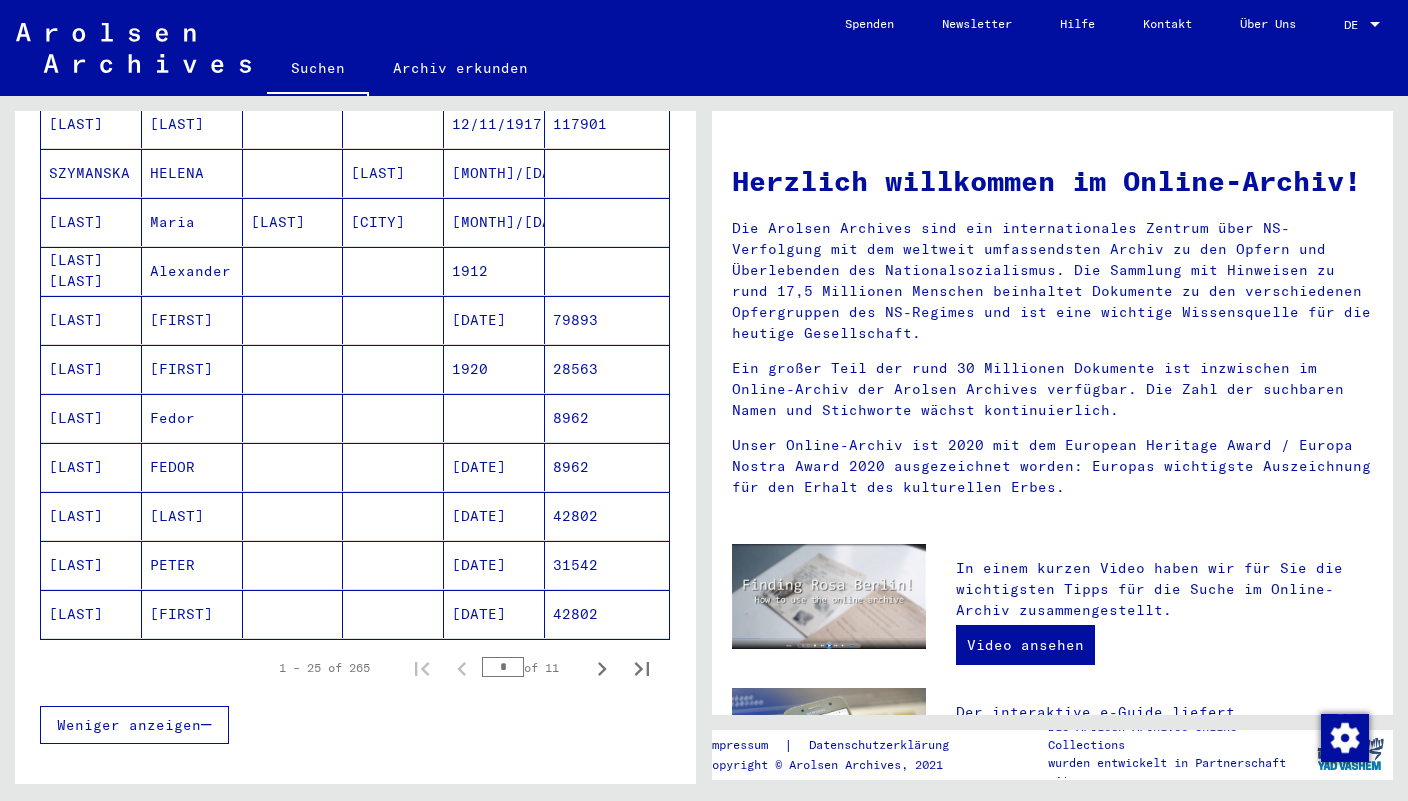 scroll, scrollTop: 1031, scrollLeft: 0, axis: vertical 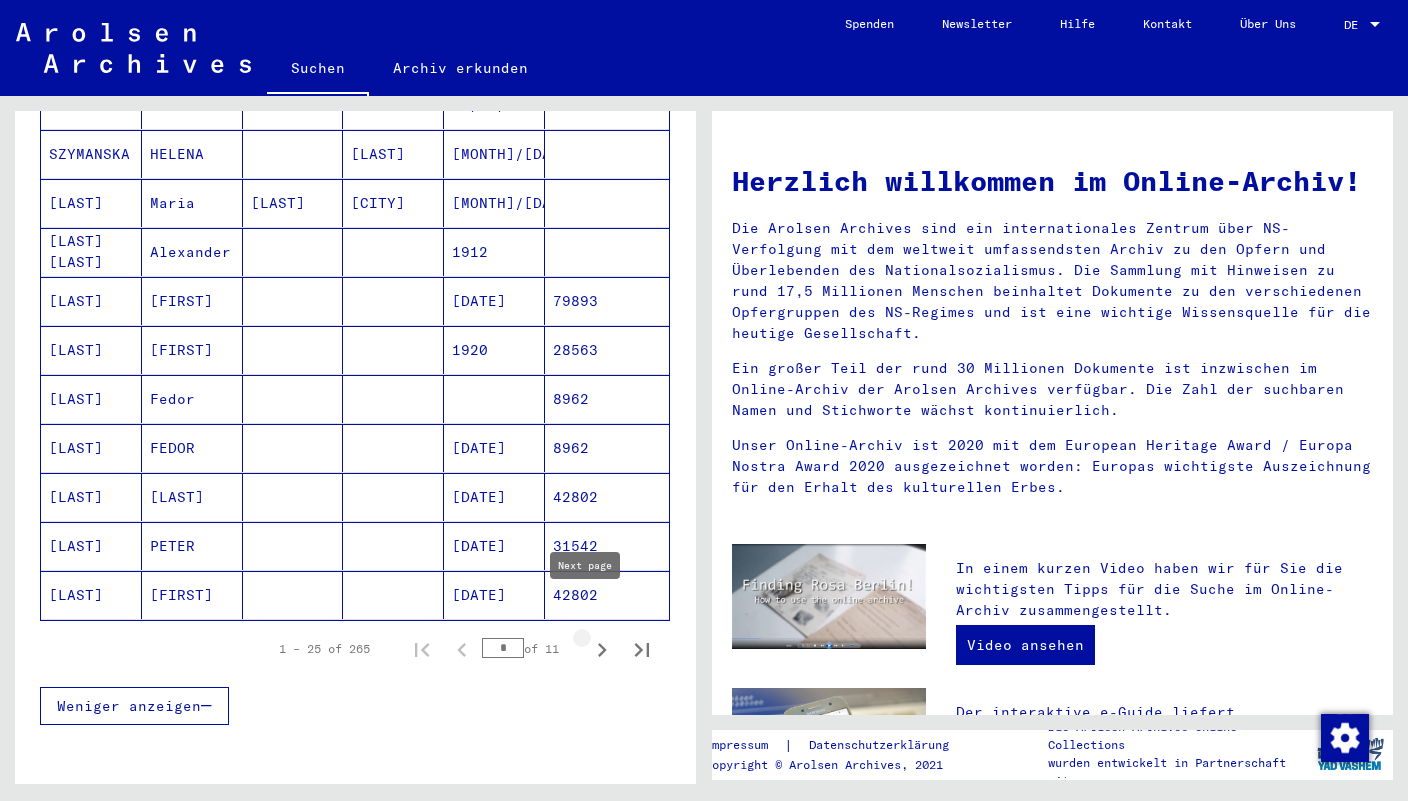 click 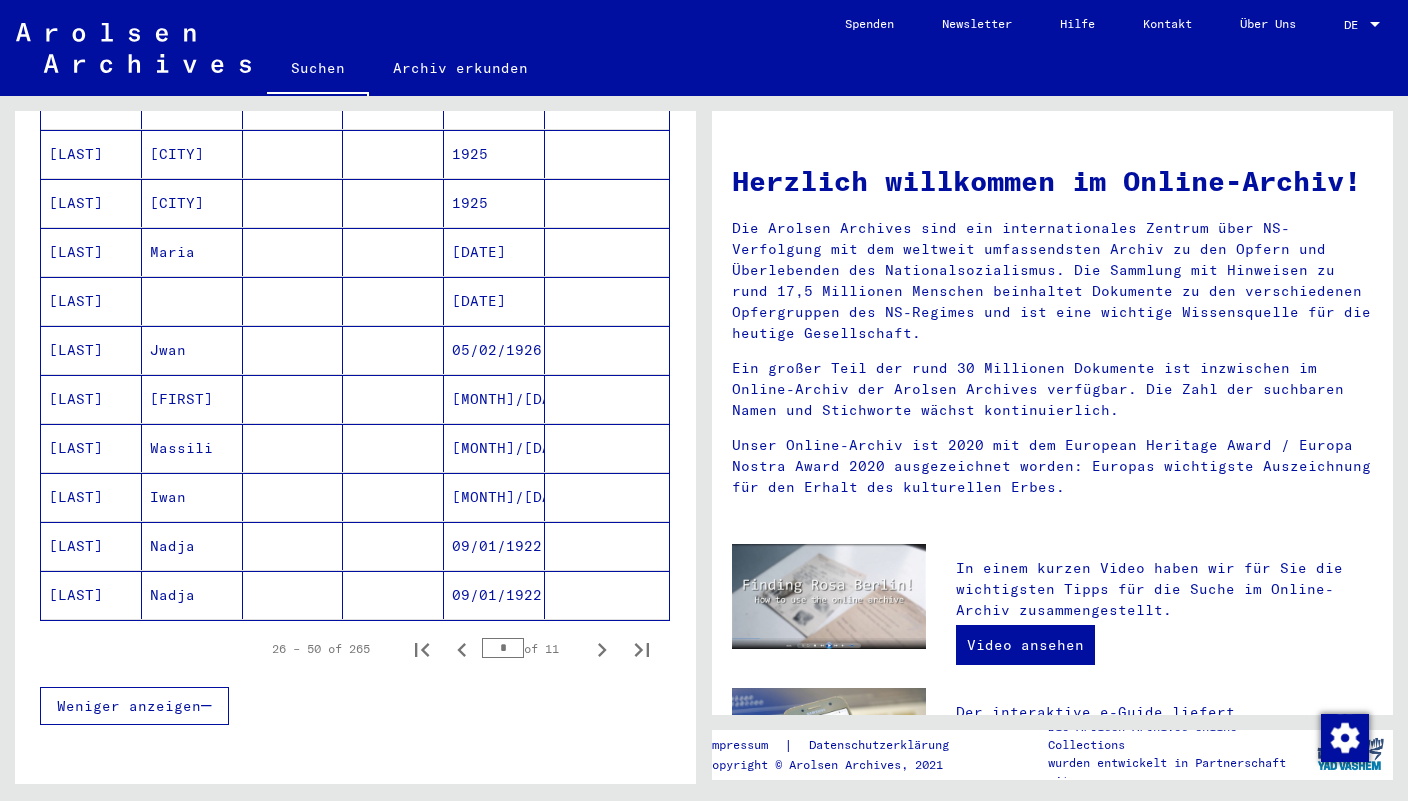 click at bounding box center [192, 350] 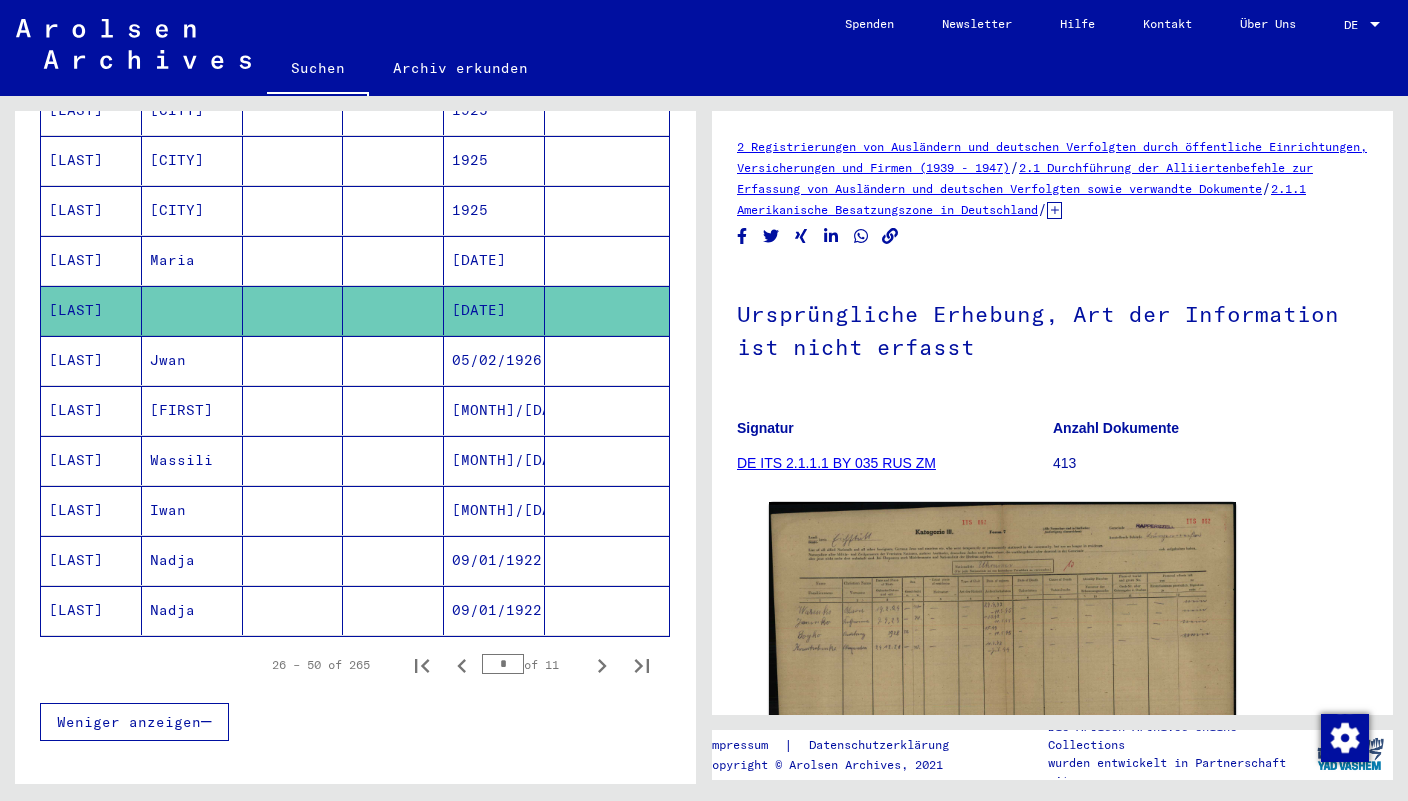scroll, scrollTop: 1063, scrollLeft: 0, axis: vertical 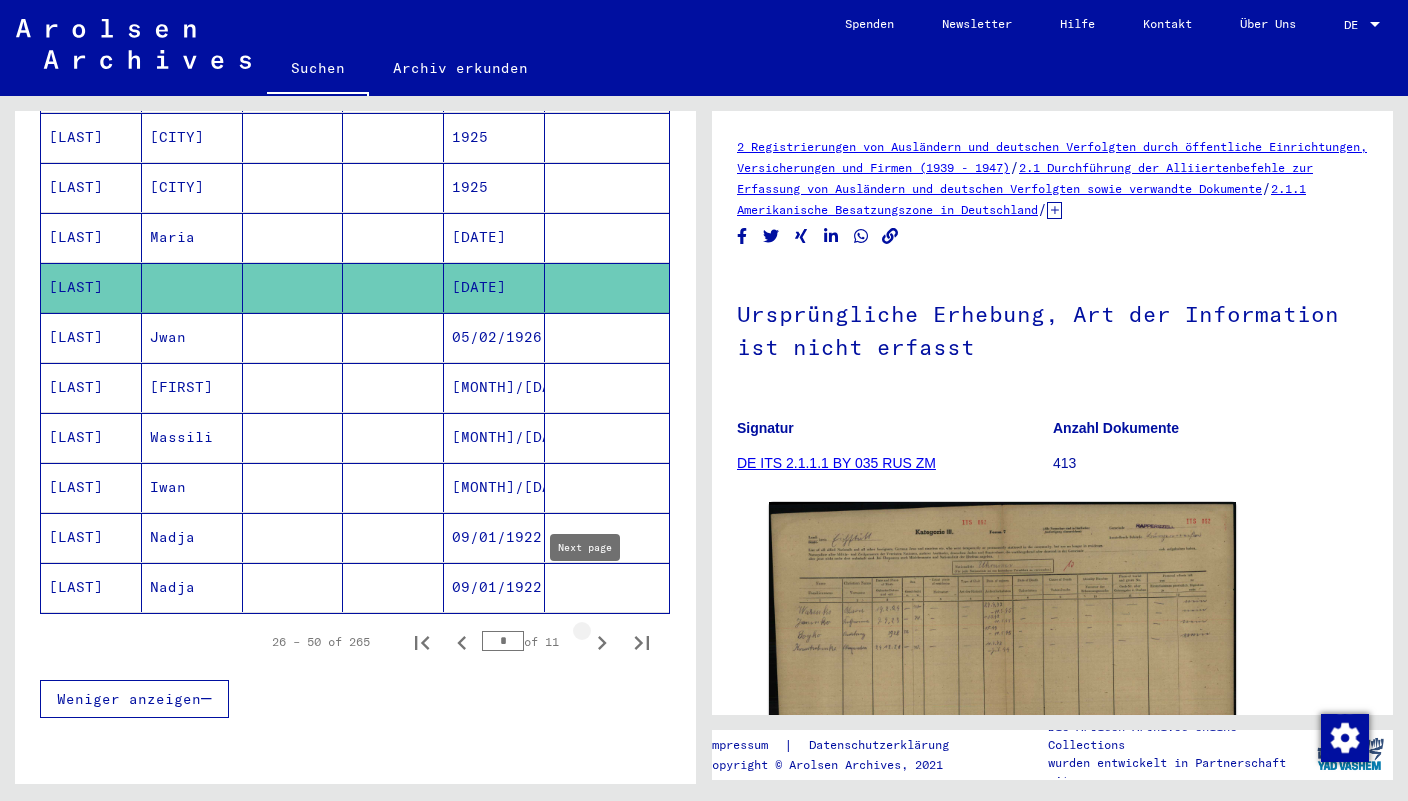 click 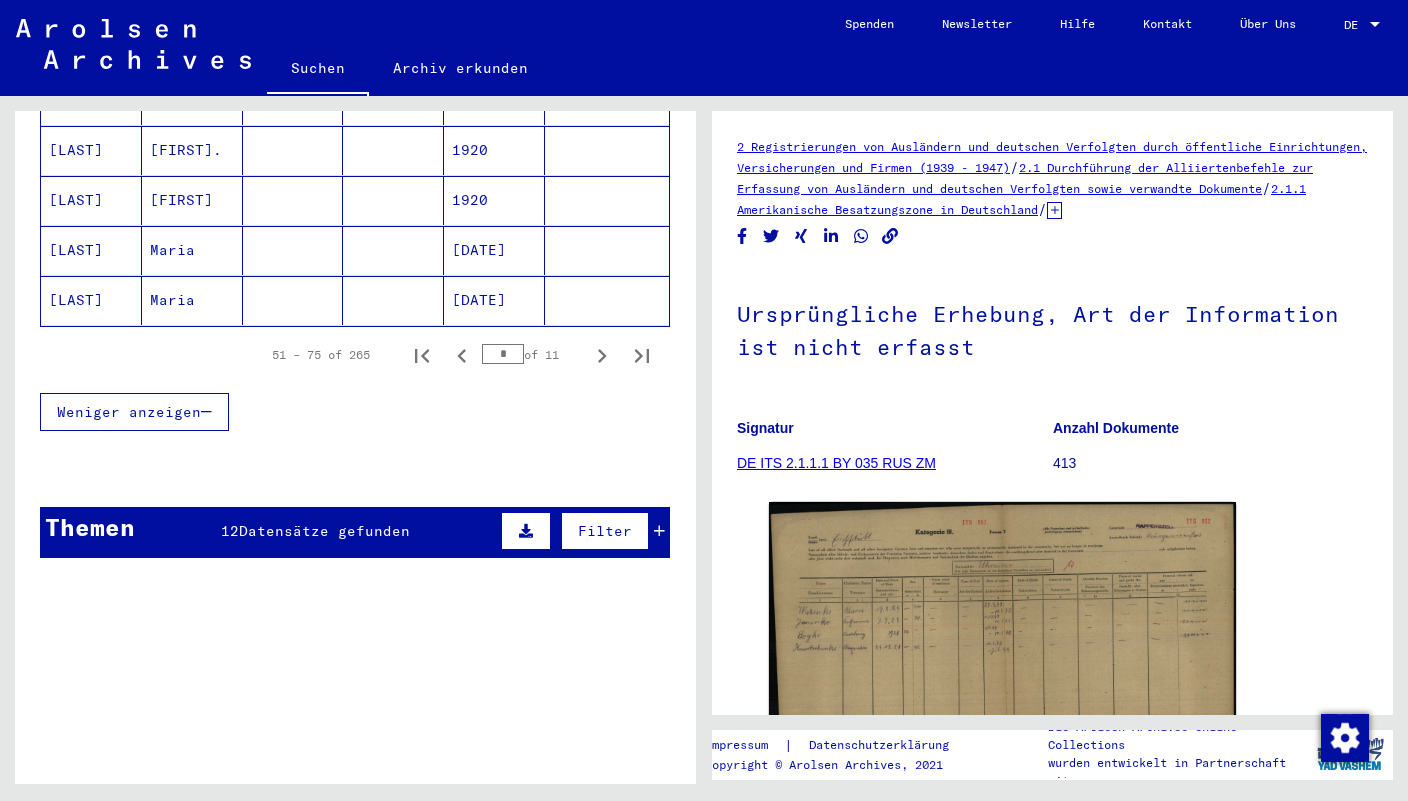 scroll, scrollTop: 1357, scrollLeft: 0, axis: vertical 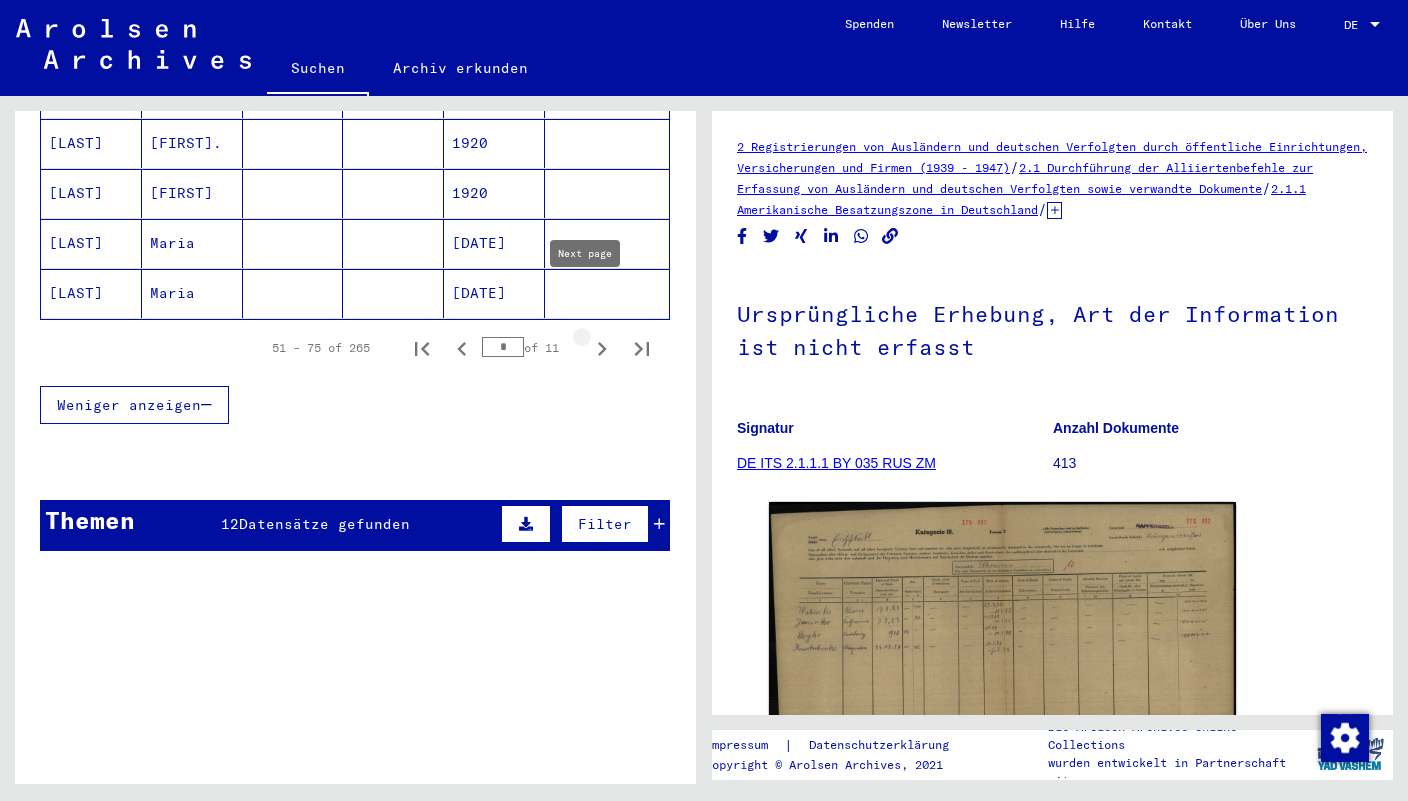 click 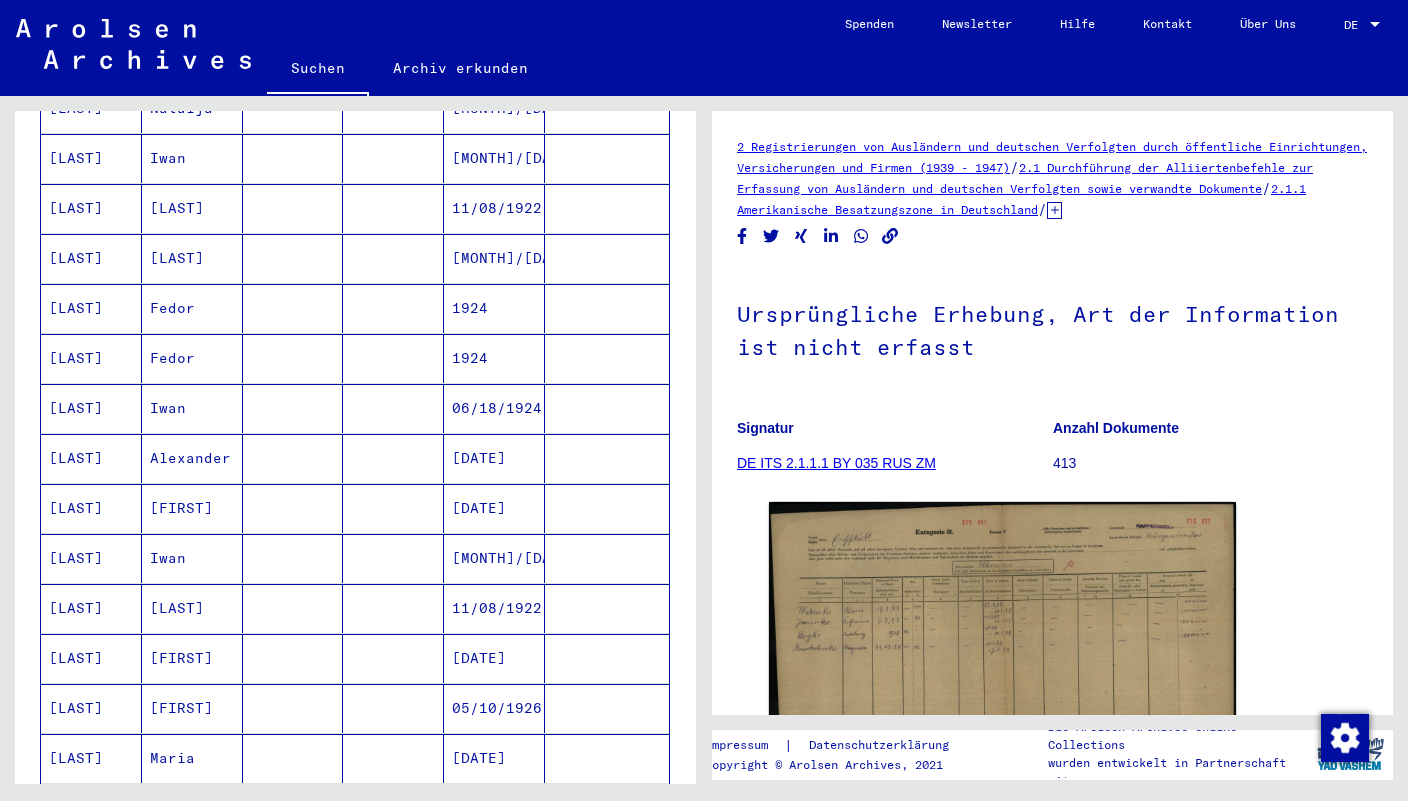 scroll, scrollTop: 934, scrollLeft: 0, axis: vertical 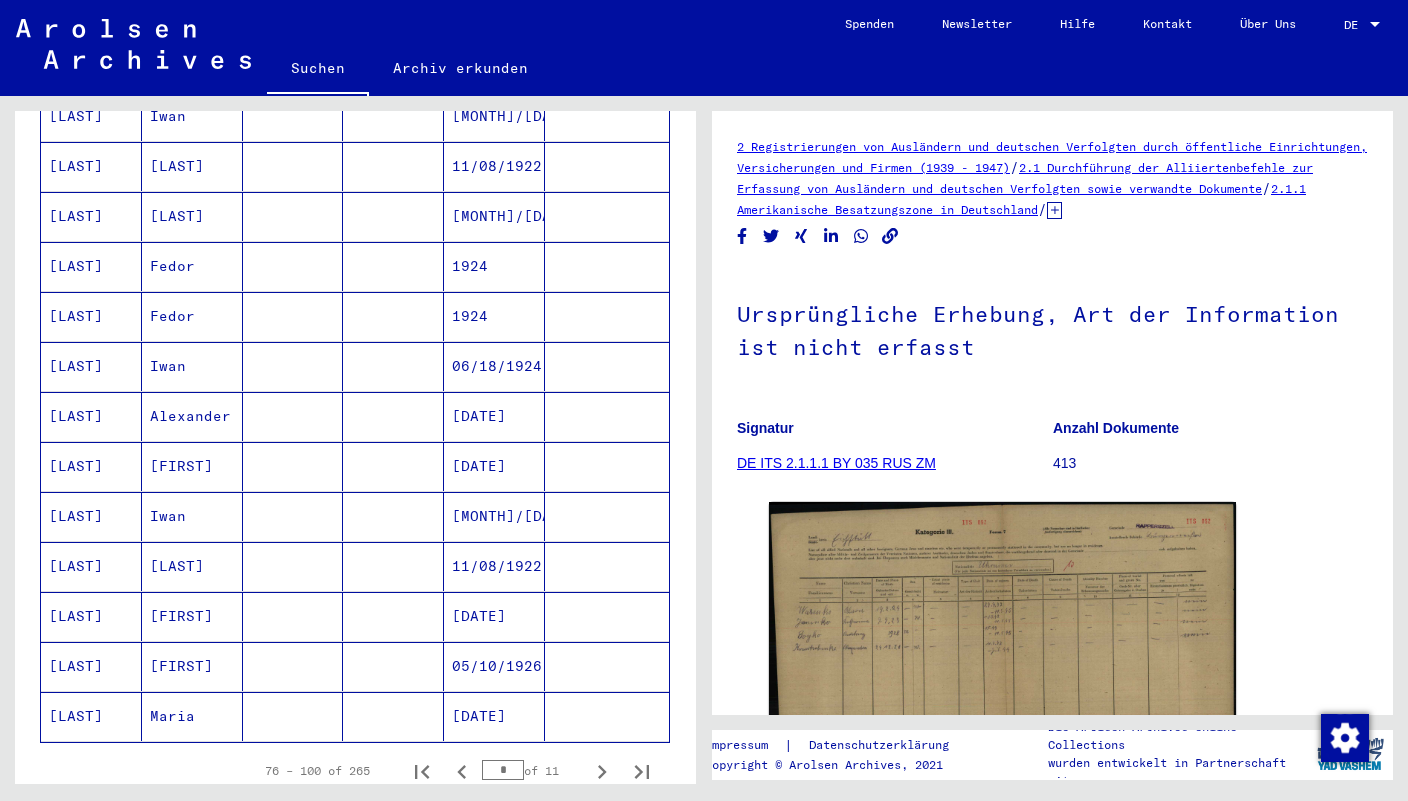 click on "[DATE]" at bounding box center (494, 516) 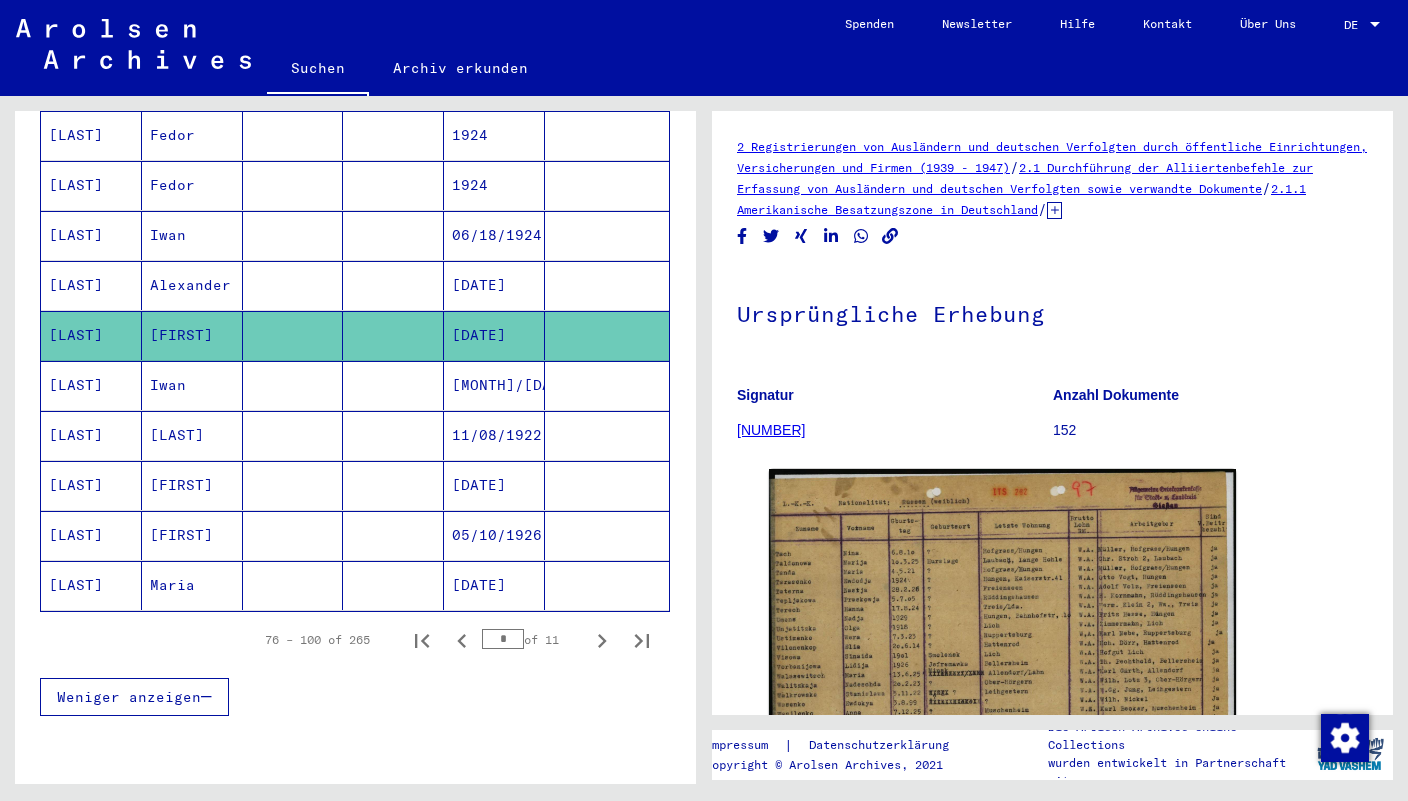 scroll, scrollTop: 1103, scrollLeft: 0, axis: vertical 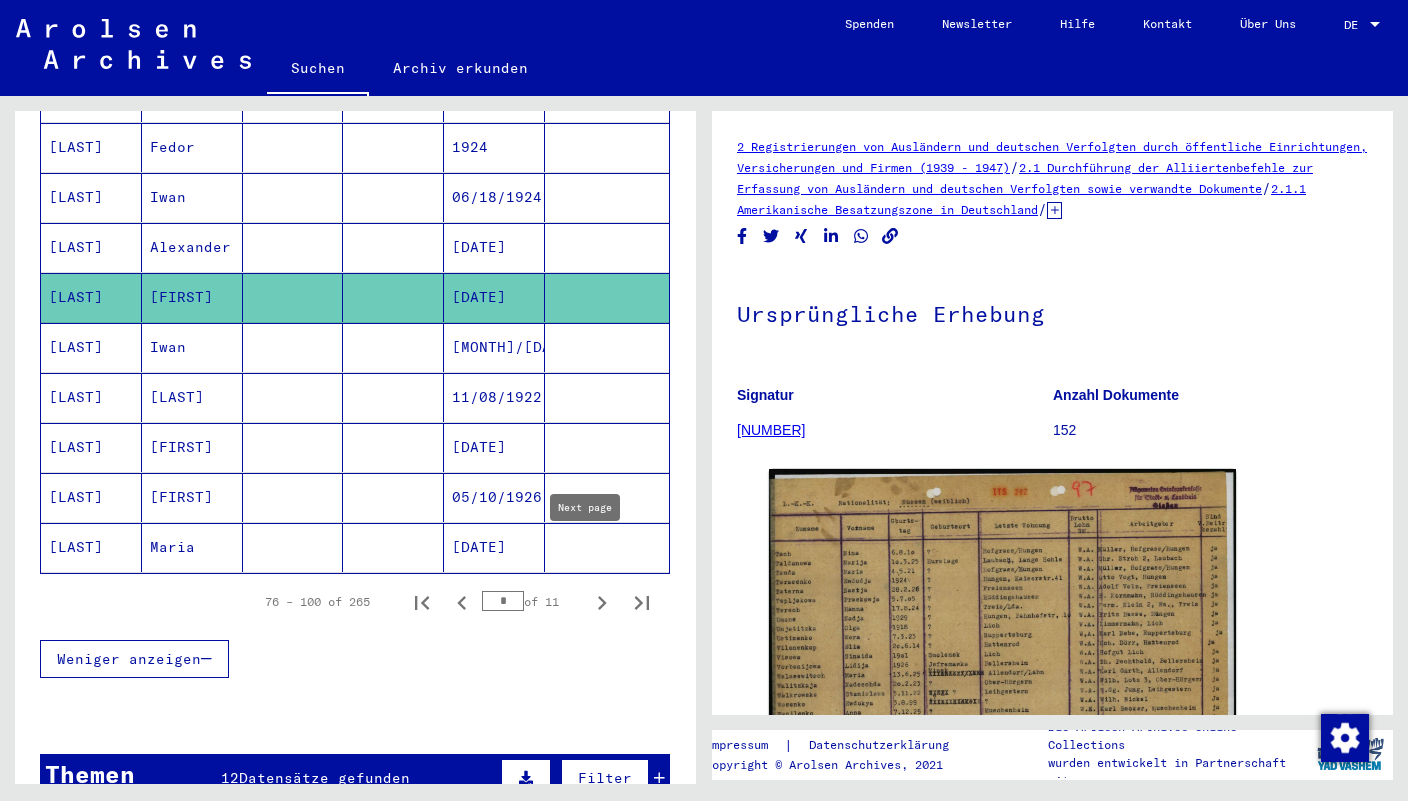 click 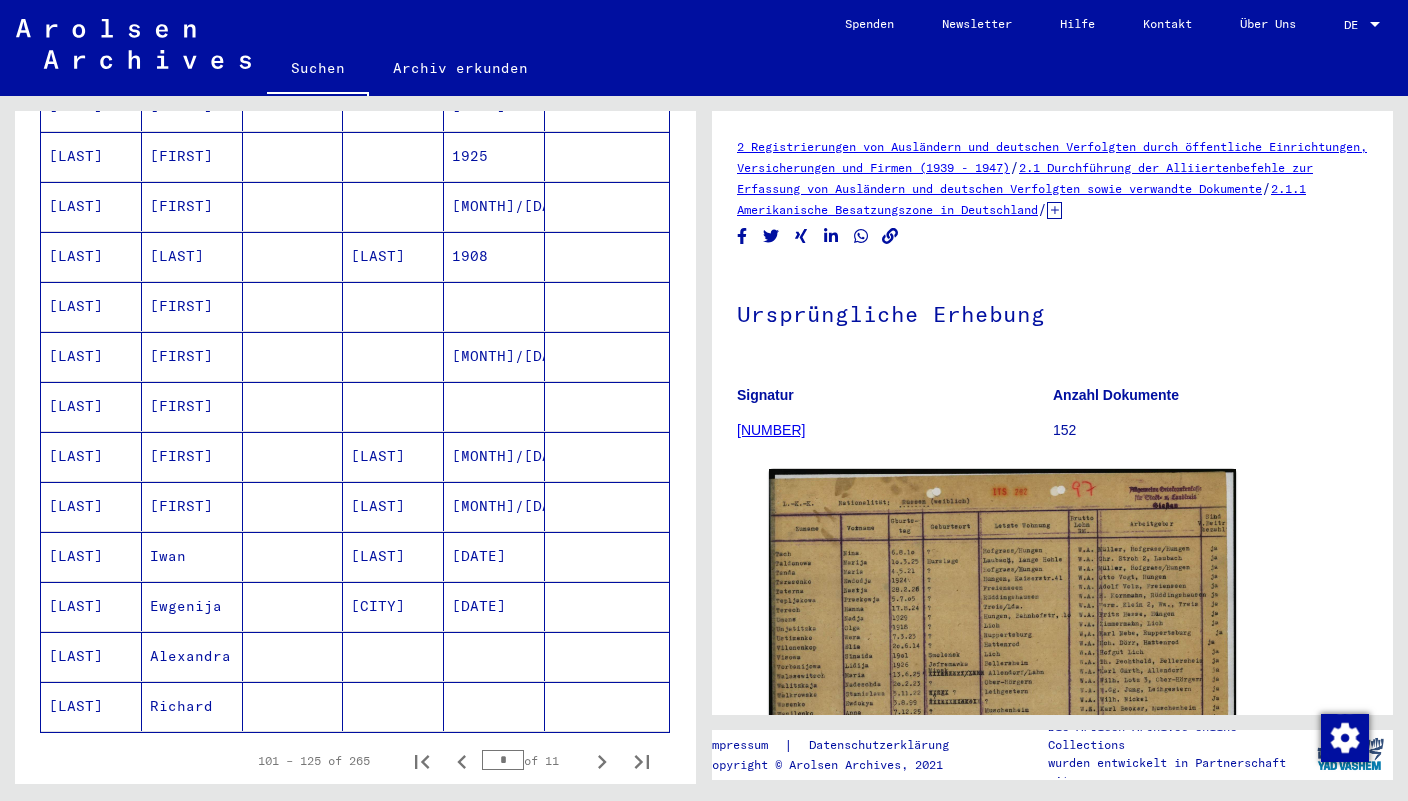 scroll, scrollTop: 873, scrollLeft: 0, axis: vertical 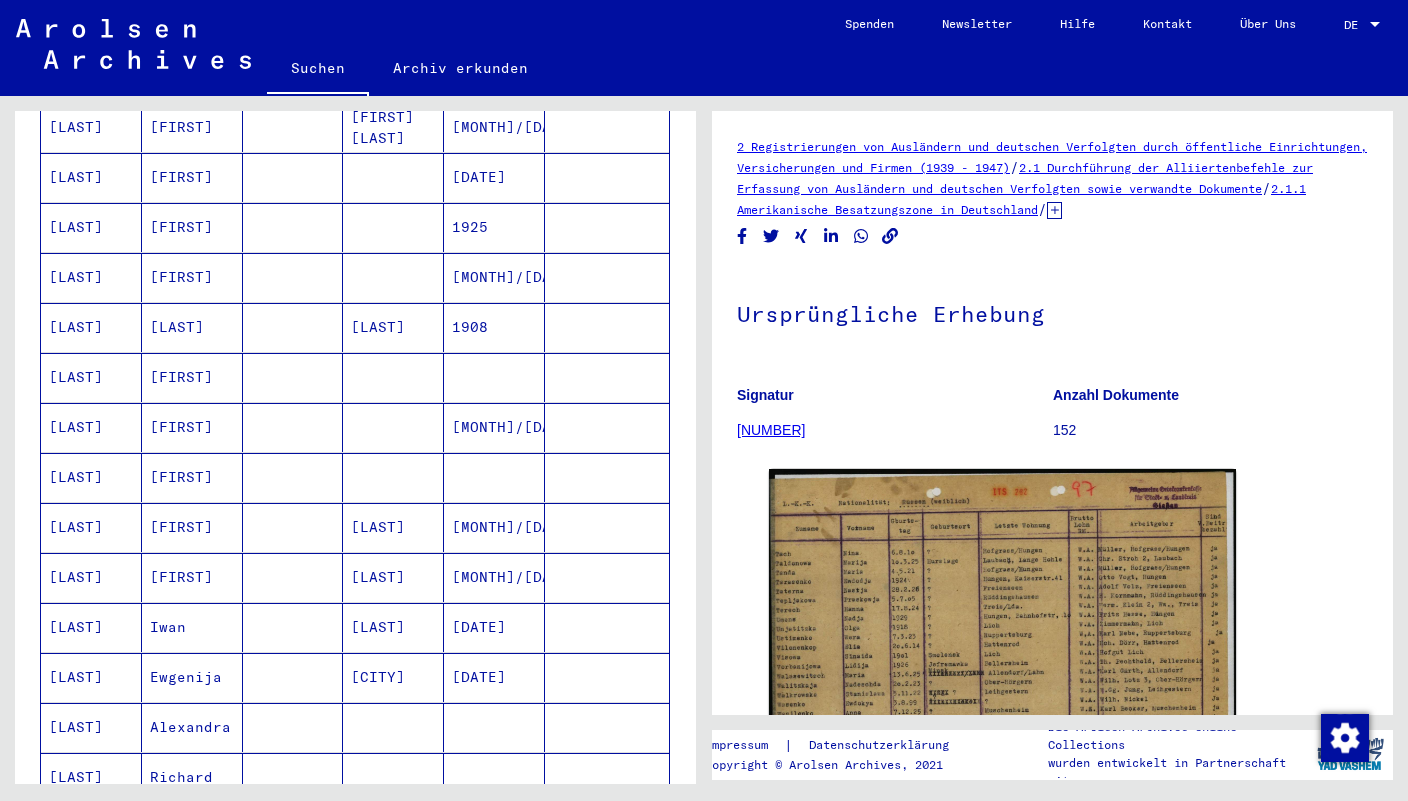 click on "[FIRST]" at bounding box center [192, 477] 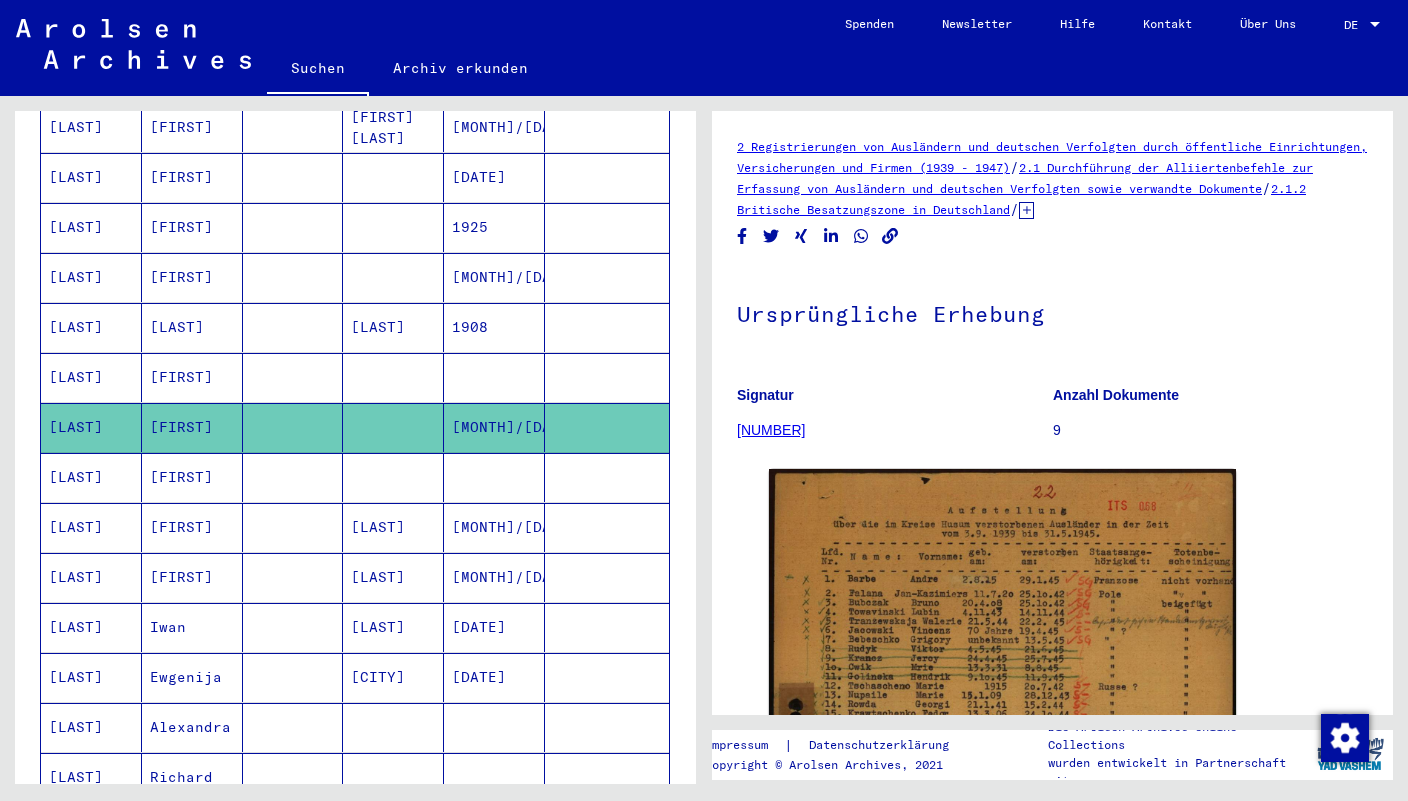 click on "[FIRST]" at bounding box center (192, 427) 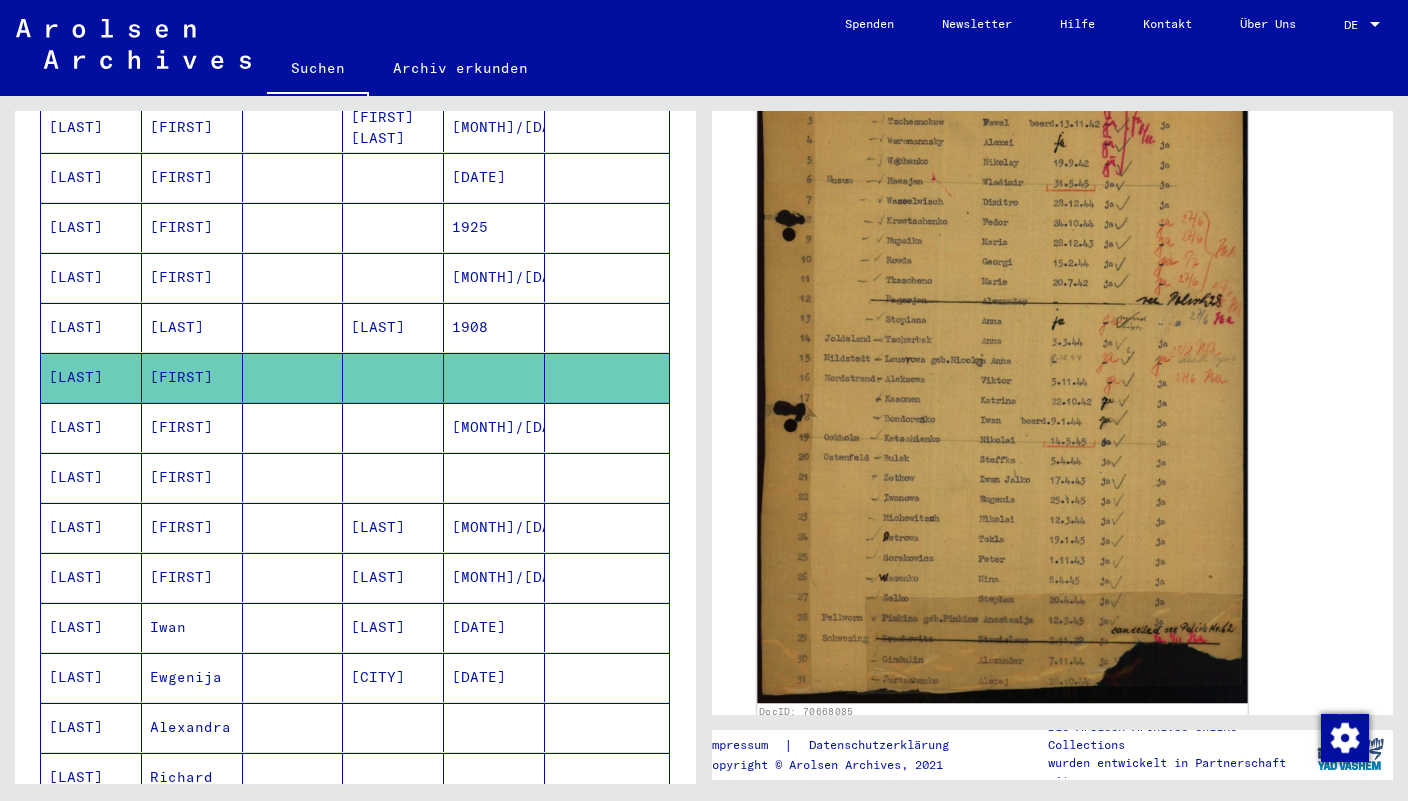 scroll, scrollTop: 633, scrollLeft: 0, axis: vertical 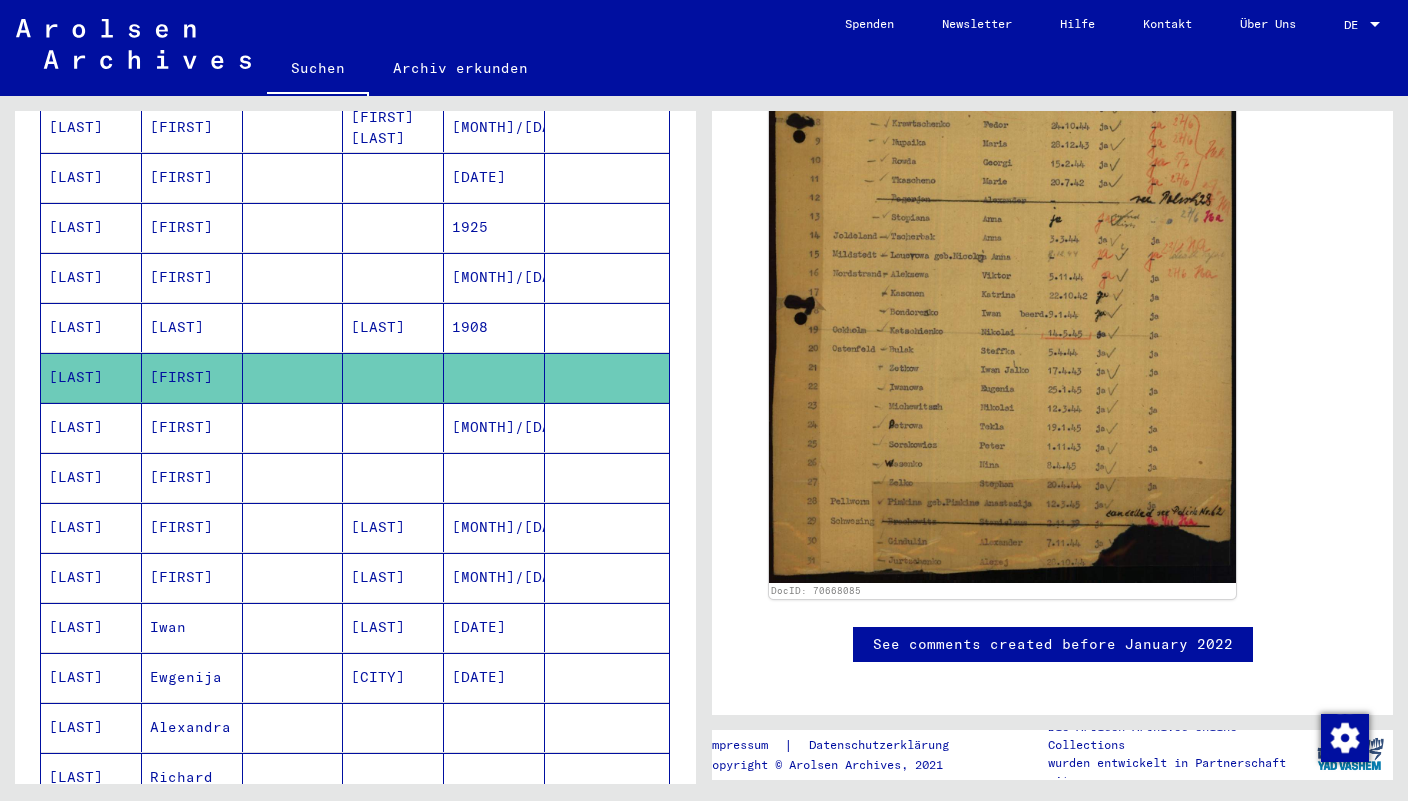 click on "[FIRST]" at bounding box center (192, 477) 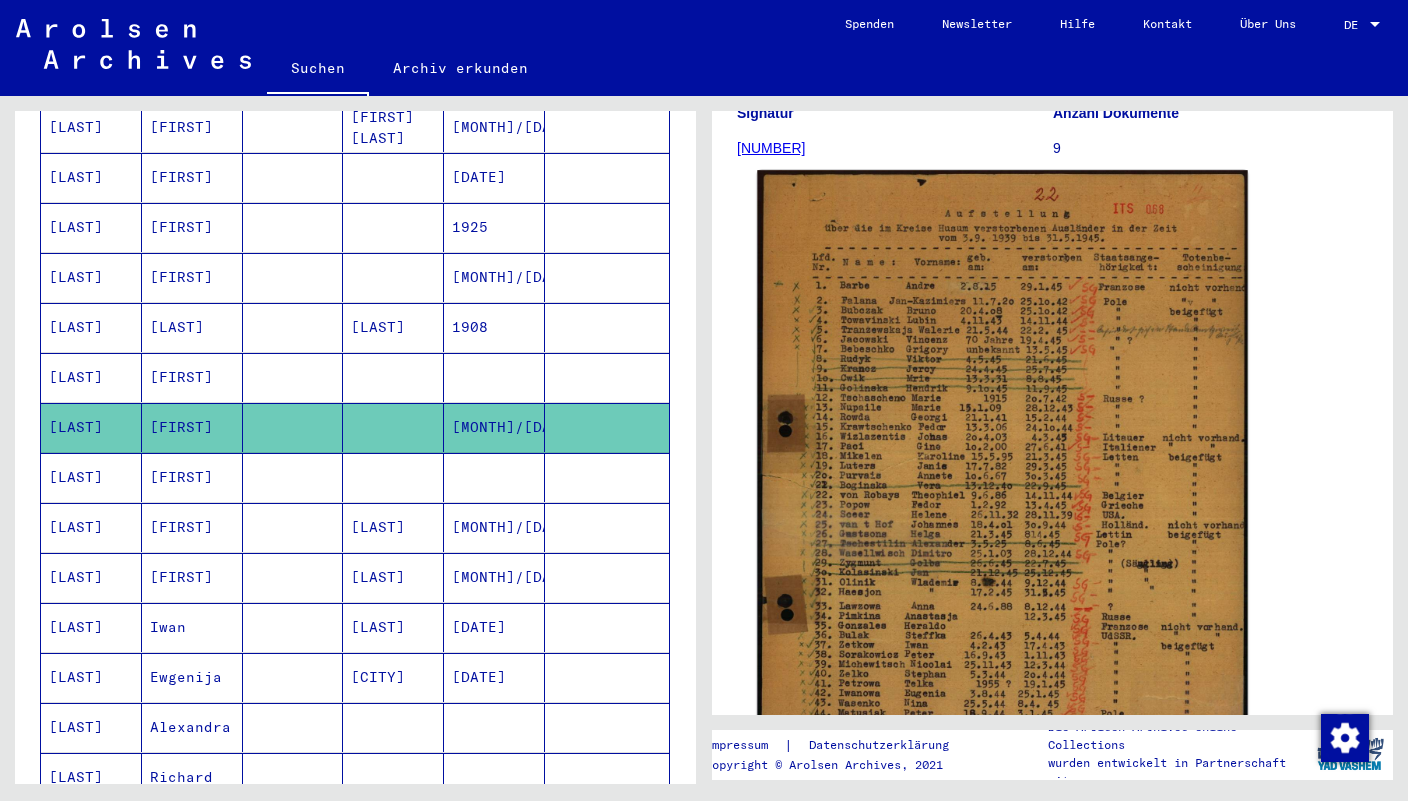 scroll, scrollTop: 122, scrollLeft: 0, axis: vertical 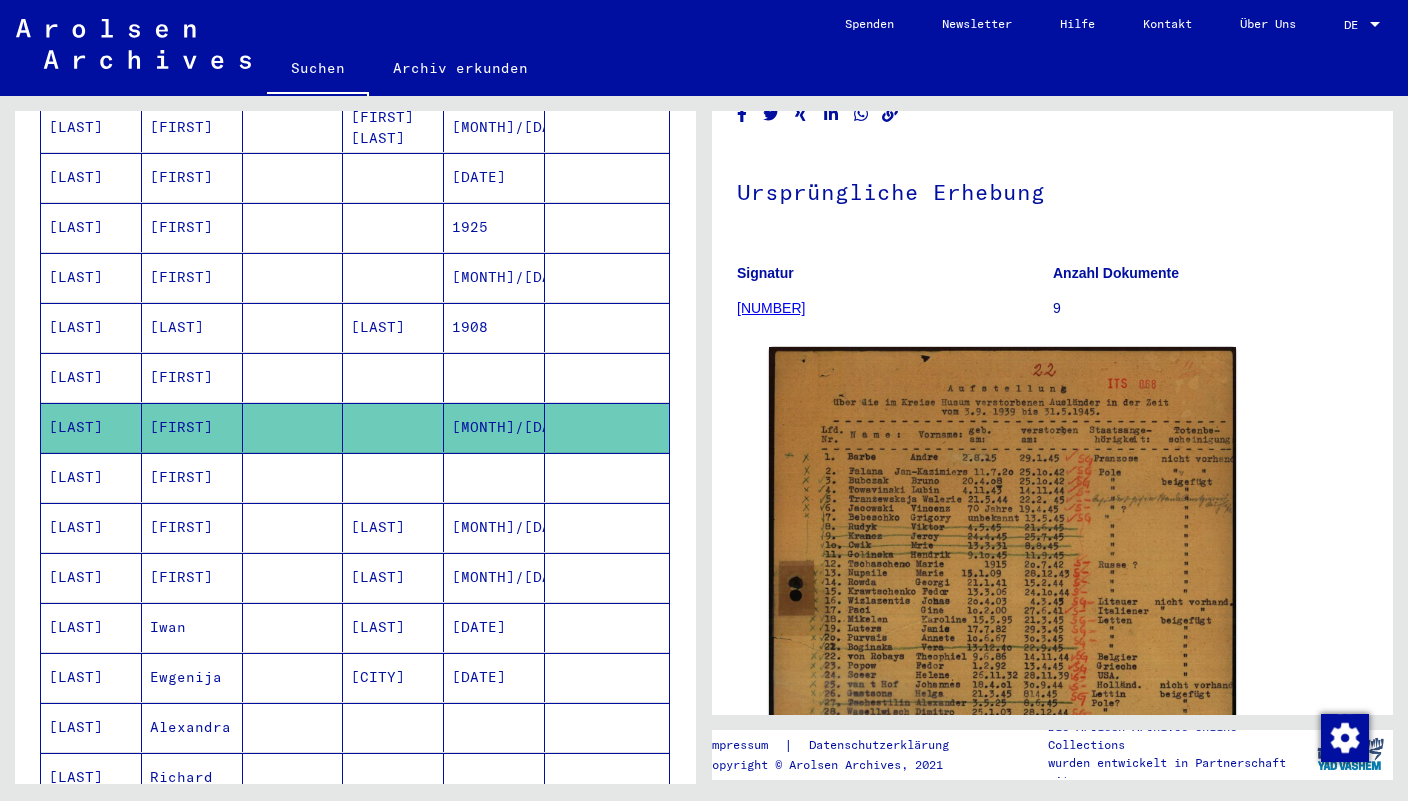 click on "[FIRST]" at bounding box center (192, 527) 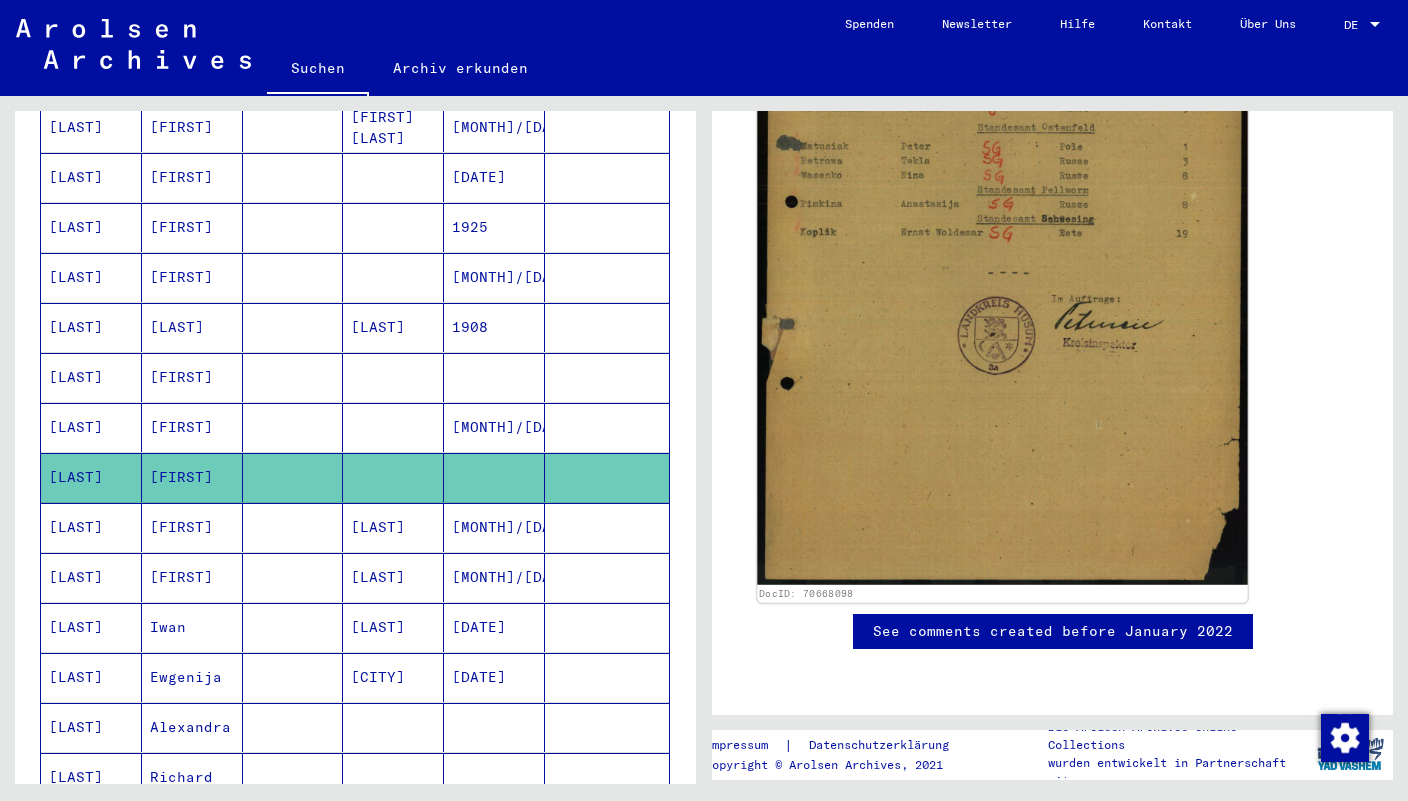 scroll, scrollTop: 695, scrollLeft: 0, axis: vertical 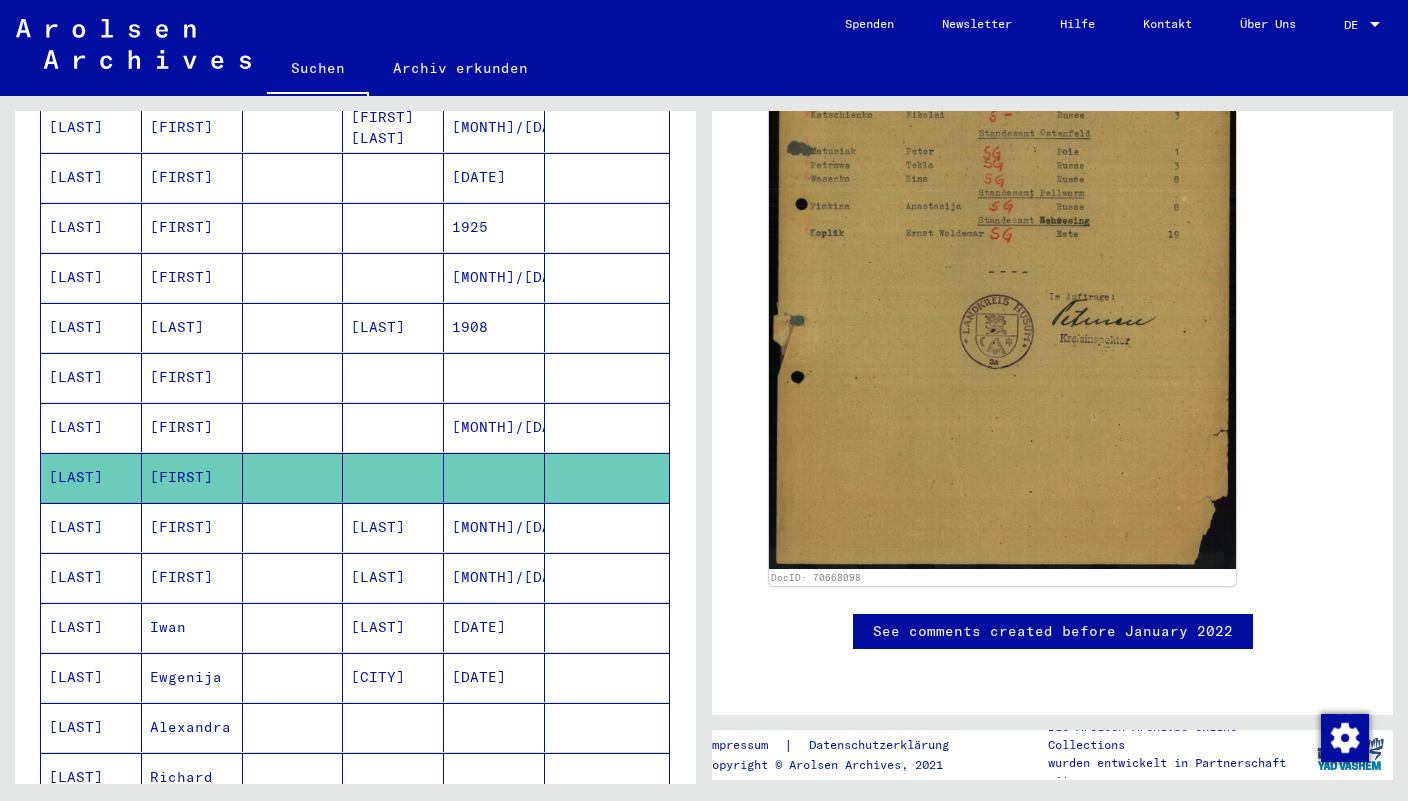 click on "[FIRST]" at bounding box center (192, 577) 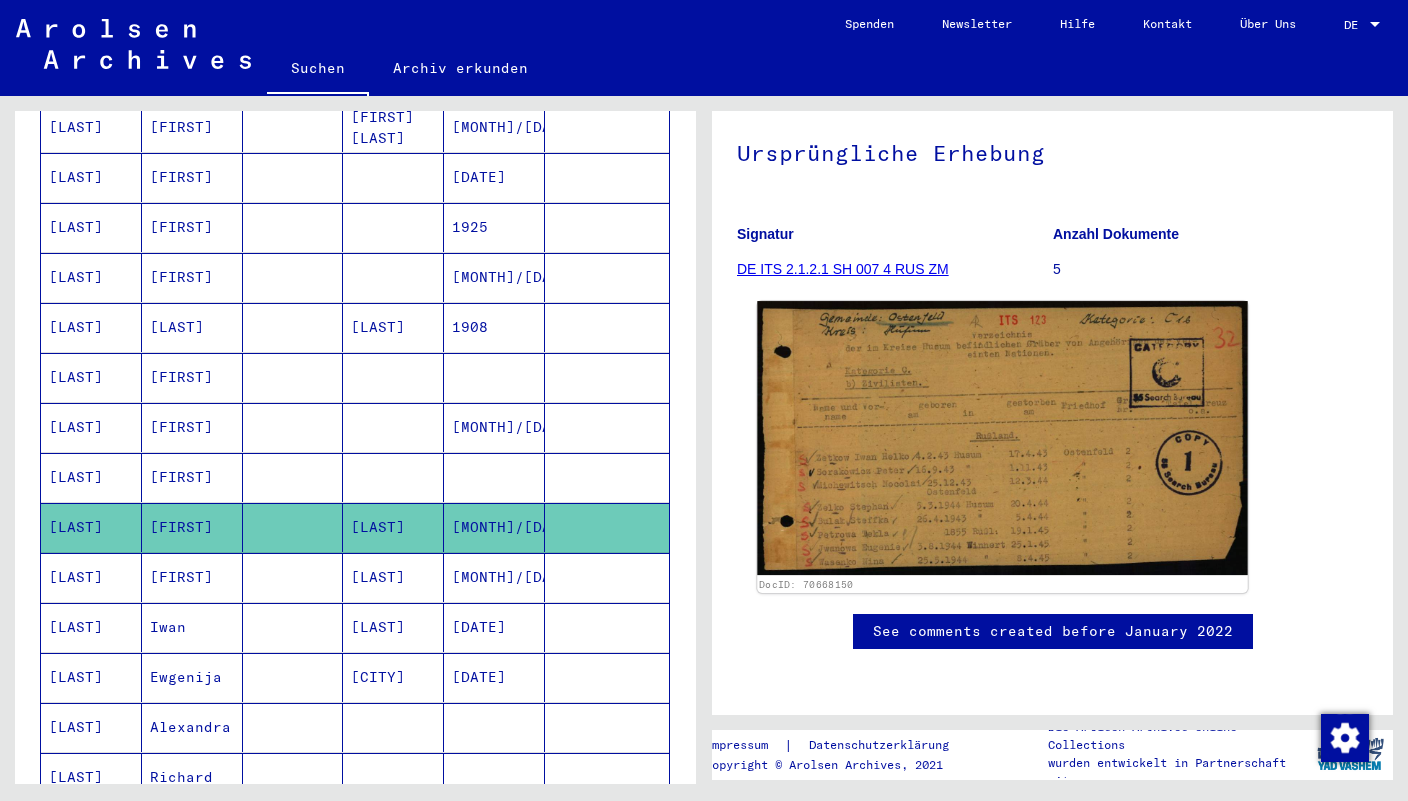 scroll, scrollTop: 236, scrollLeft: 0, axis: vertical 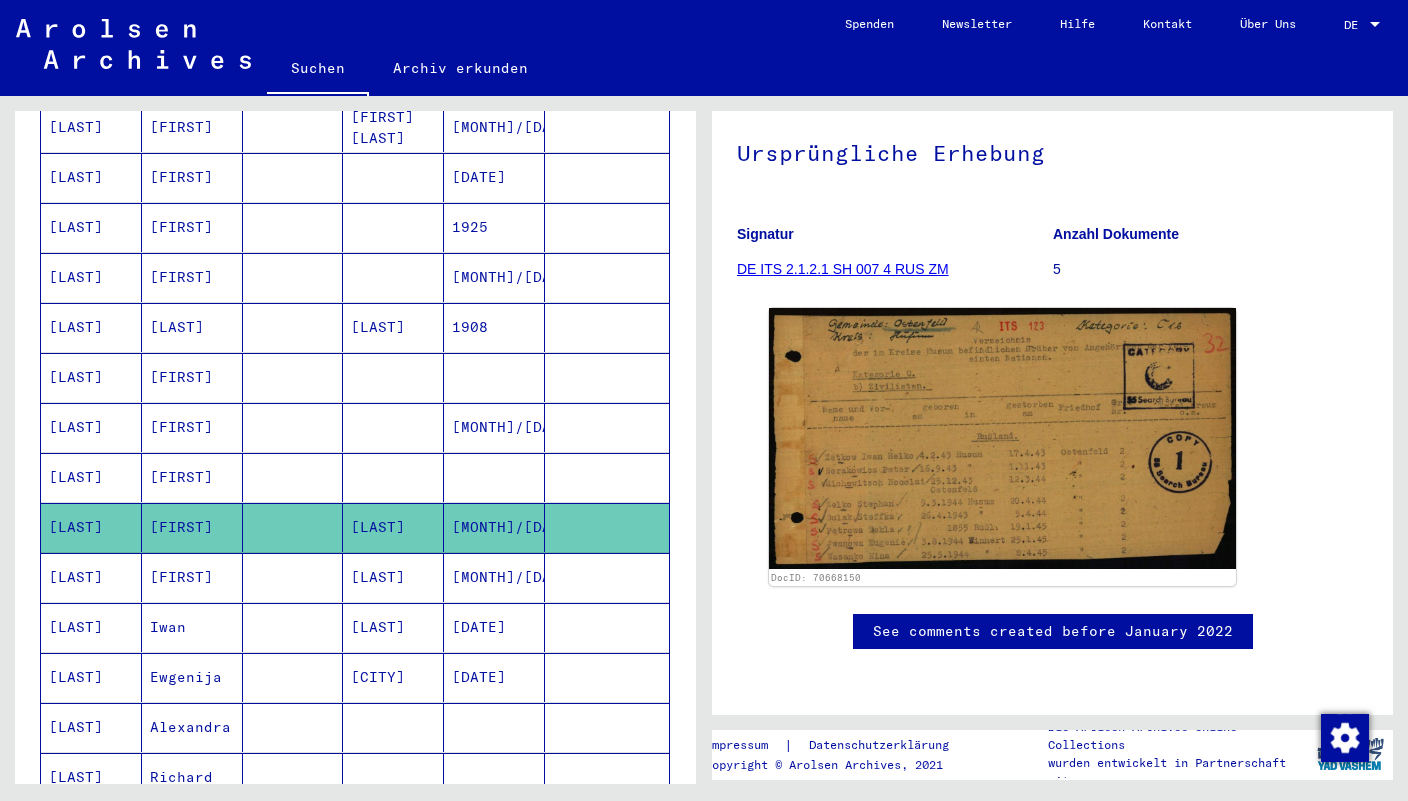 click on "[FIRST]" at bounding box center (192, 627) 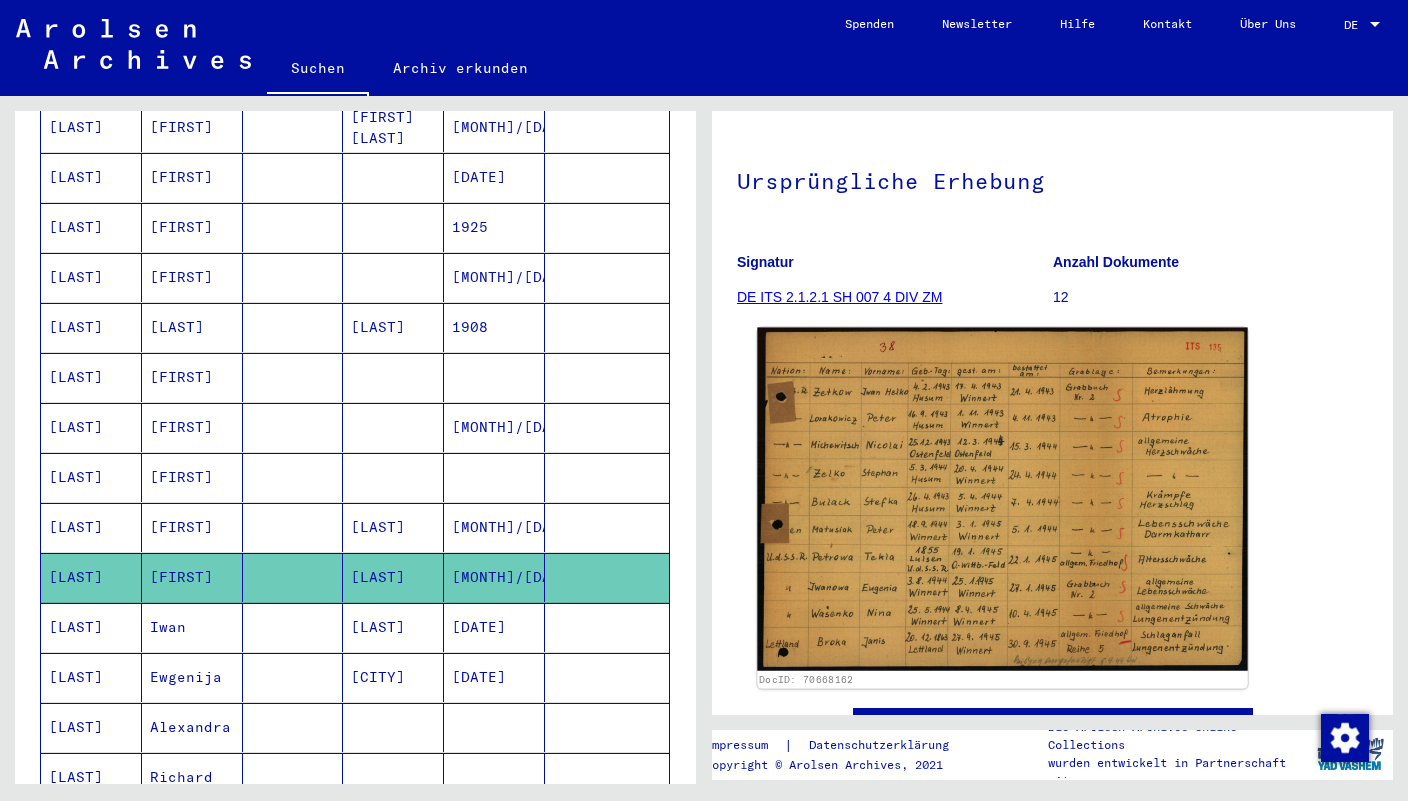 scroll, scrollTop: 138, scrollLeft: 0, axis: vertical 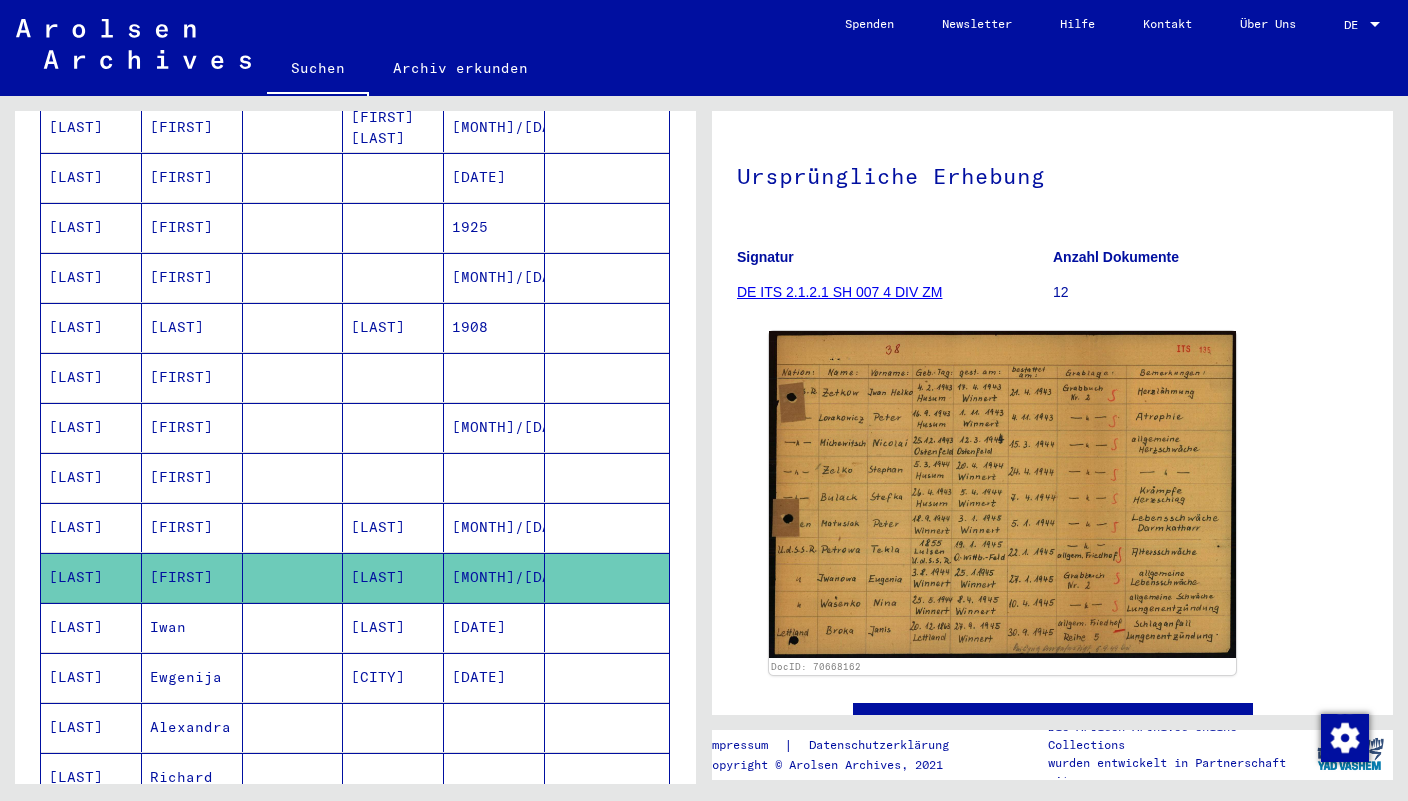 click on "Iwan" at bounding box center (192, 677) 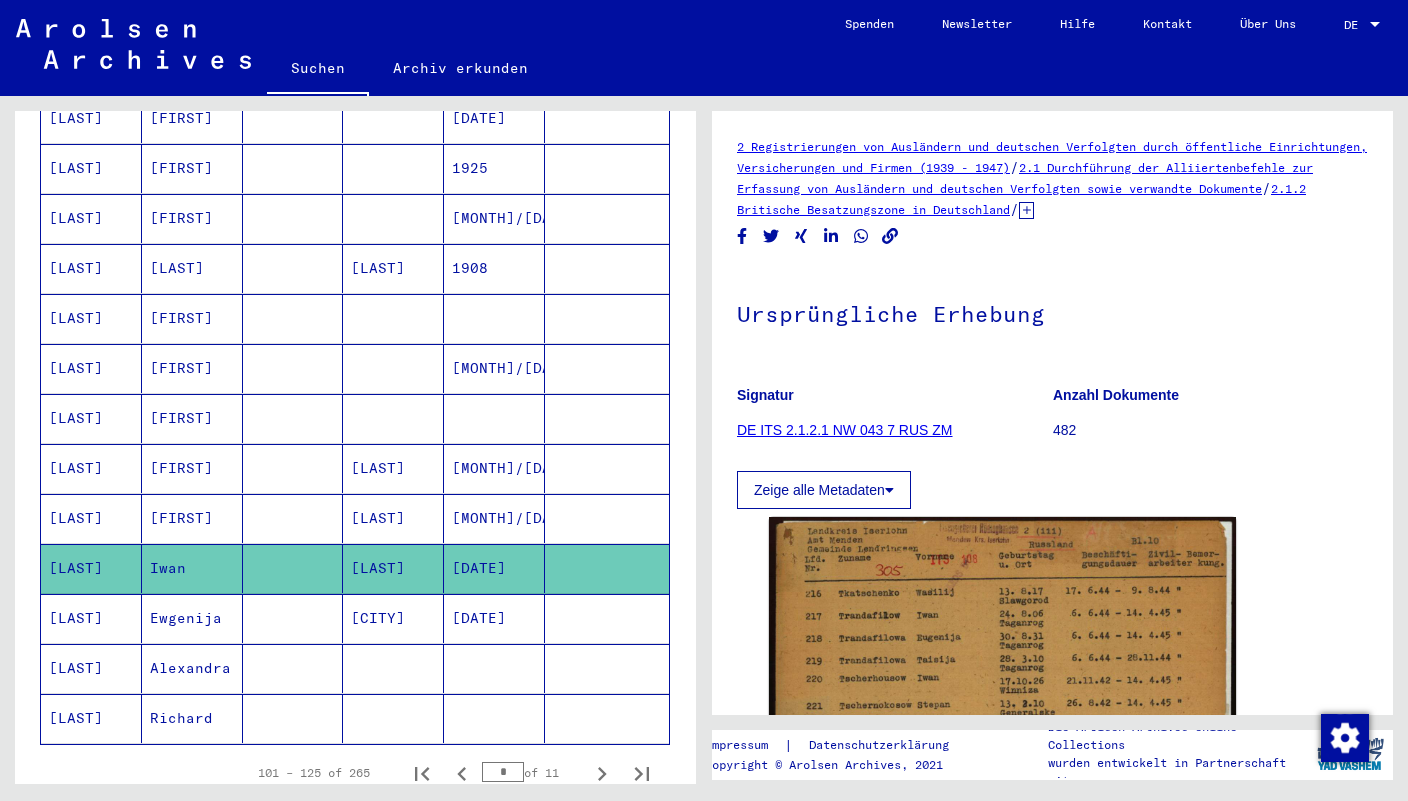 scroll, scrollTop: 967, scrollLeft: 0, axis: vertical 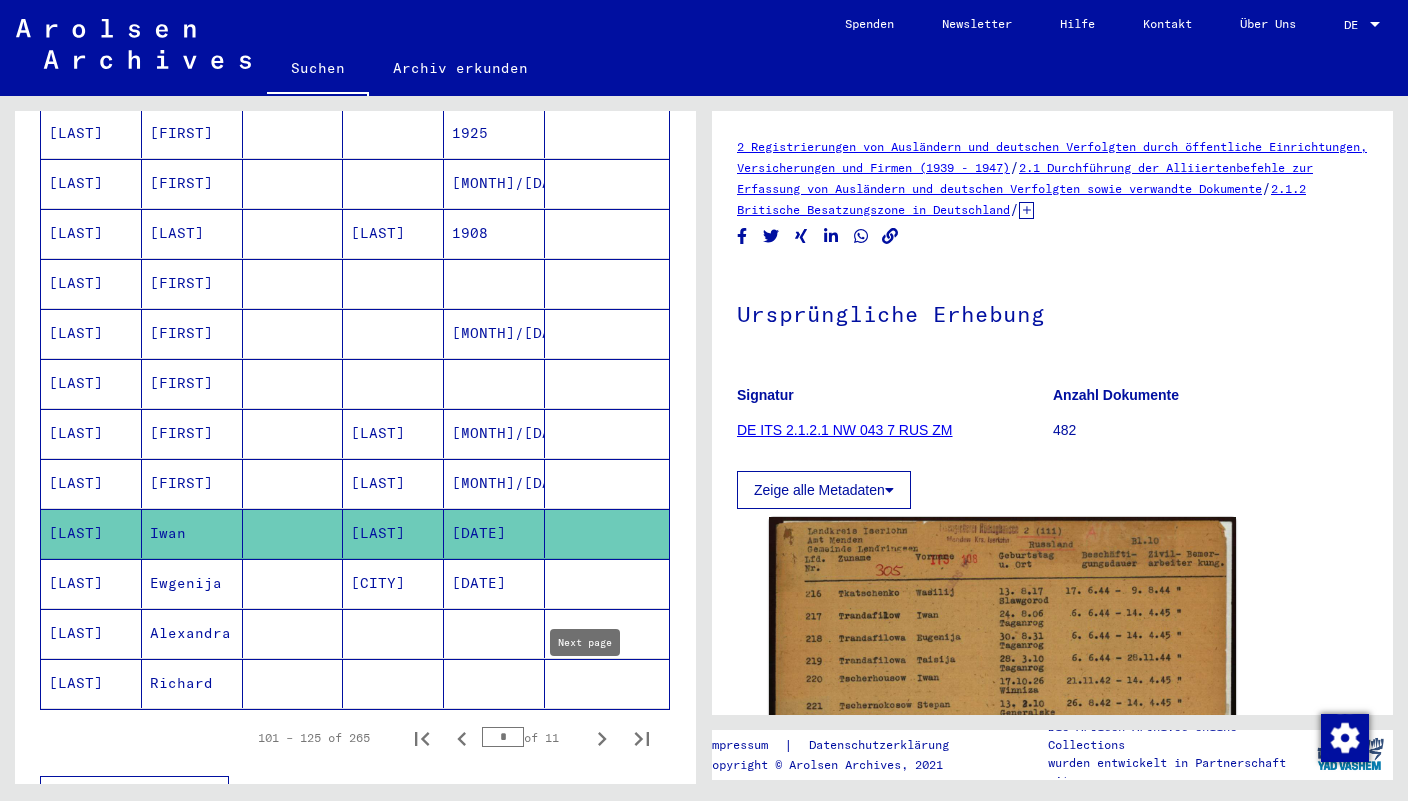click 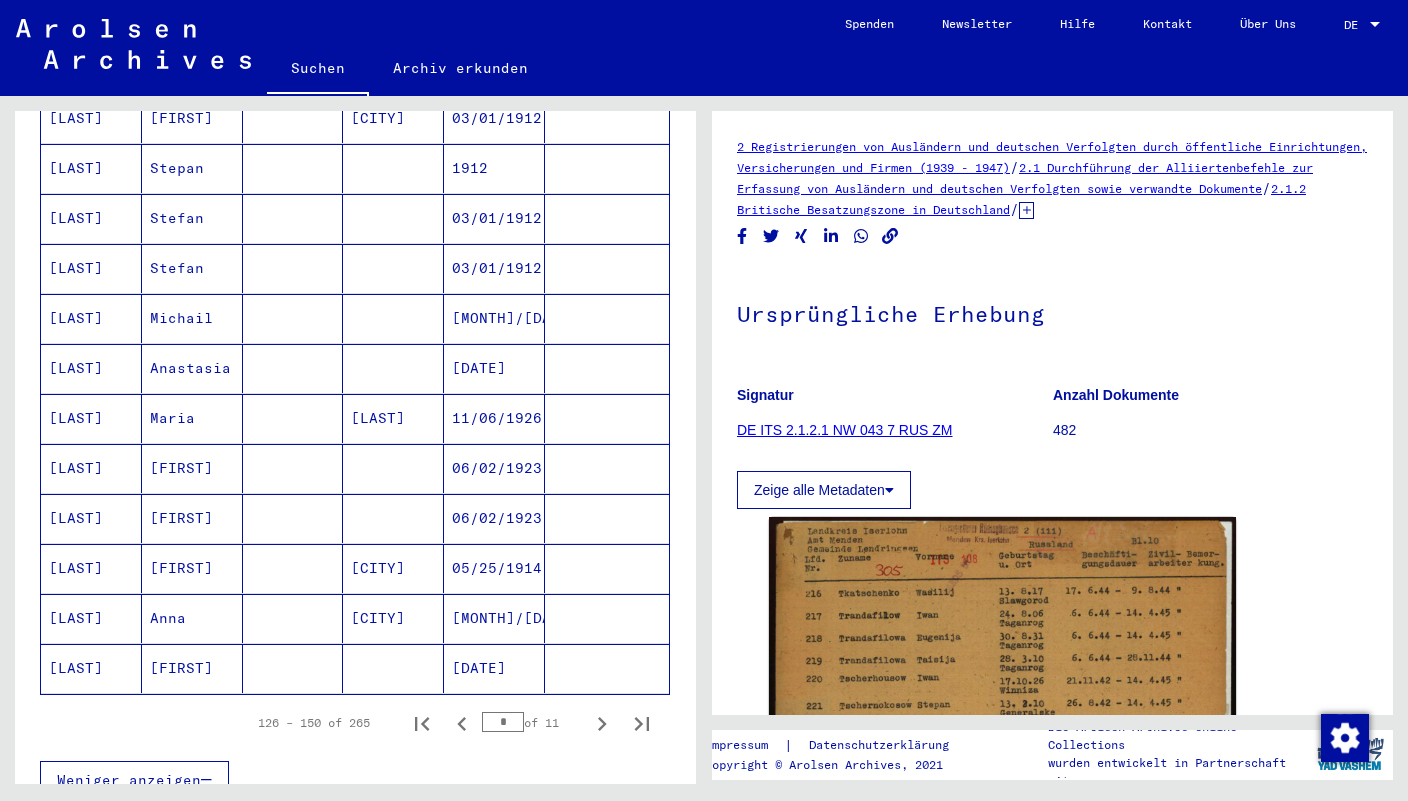 scroll, scrollTop: 1004, scrollLeft: 0, axis: vertical 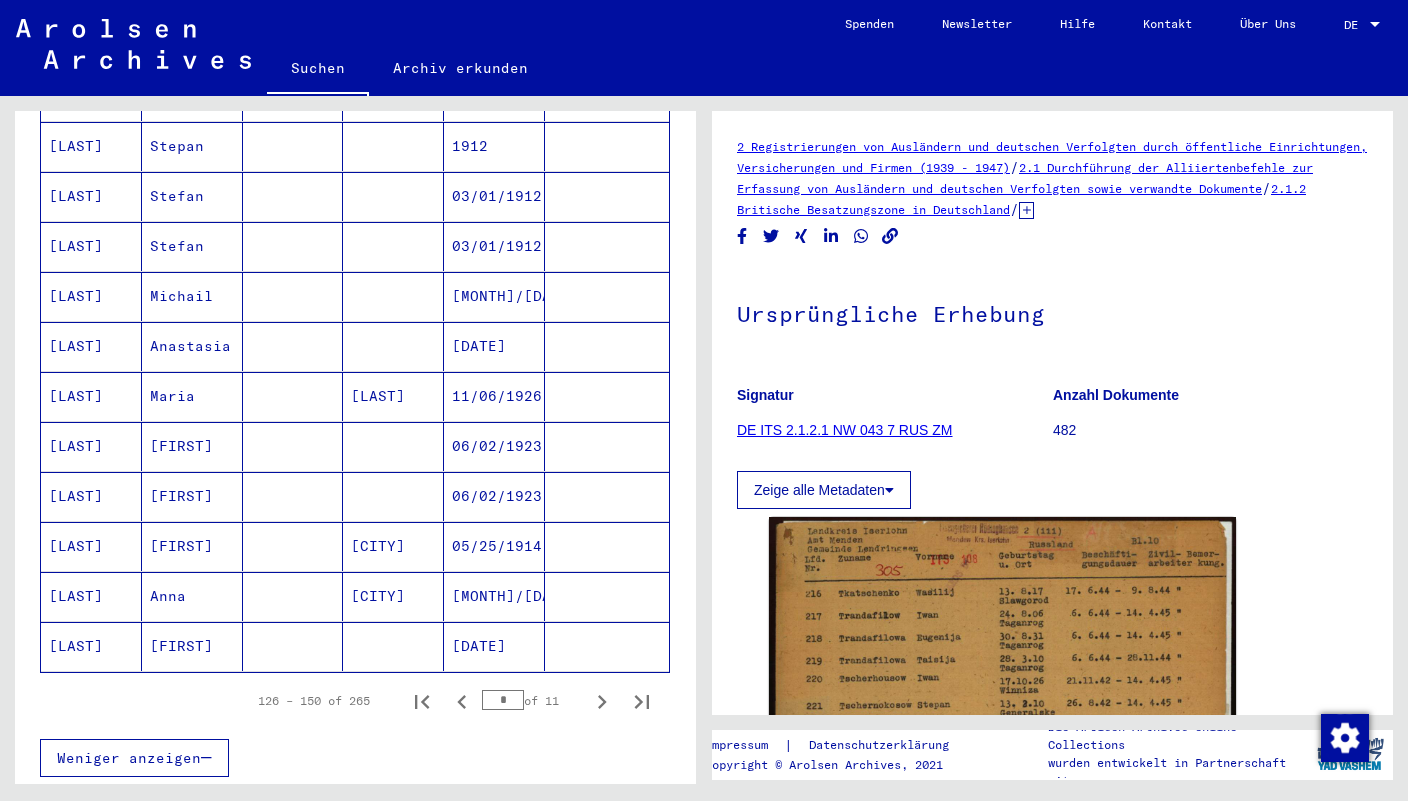 click at bounding box center (293, 646) 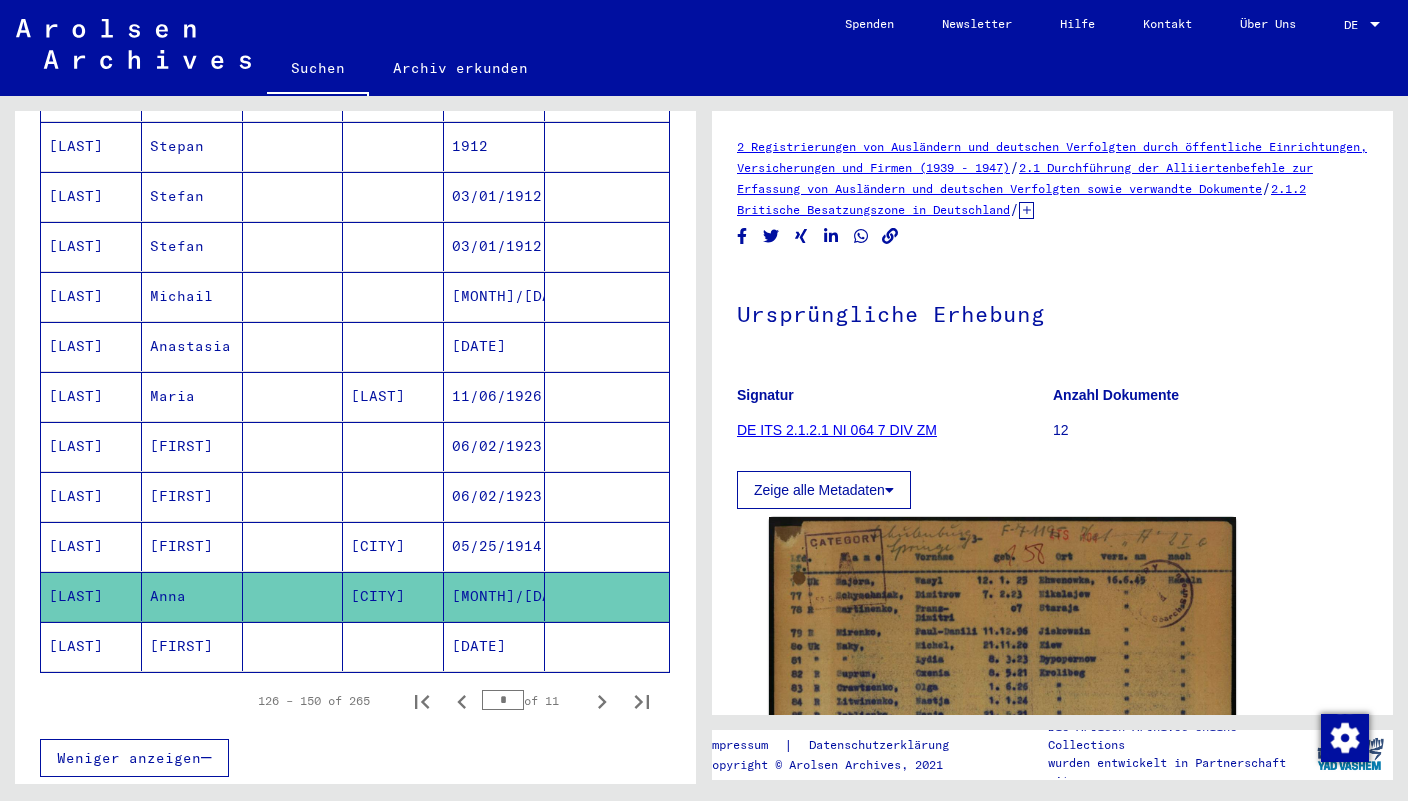 scroll, scrollTop: 993, scrollLeft: 0, axis: vertical 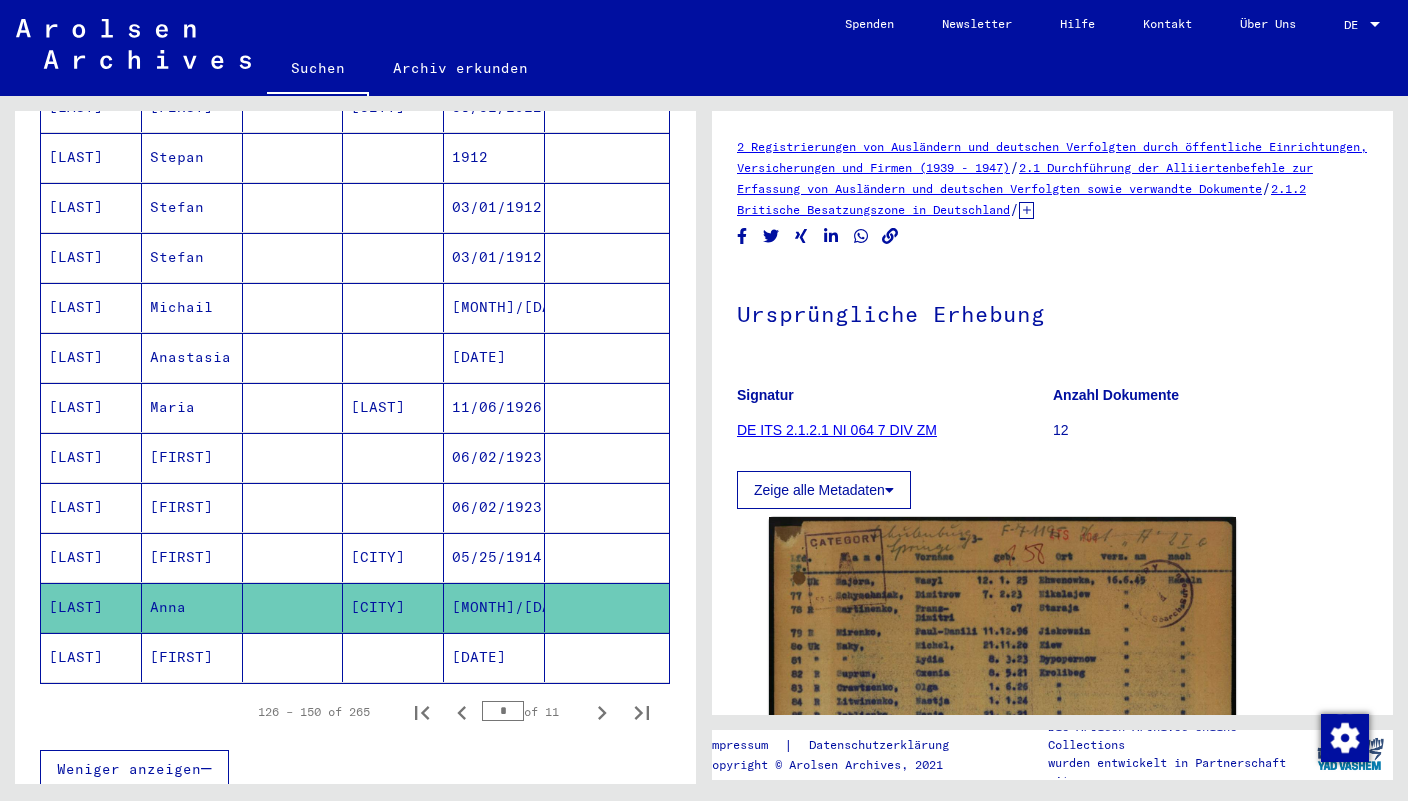 click on "[FIRST]" at bounding box center (192, 607) 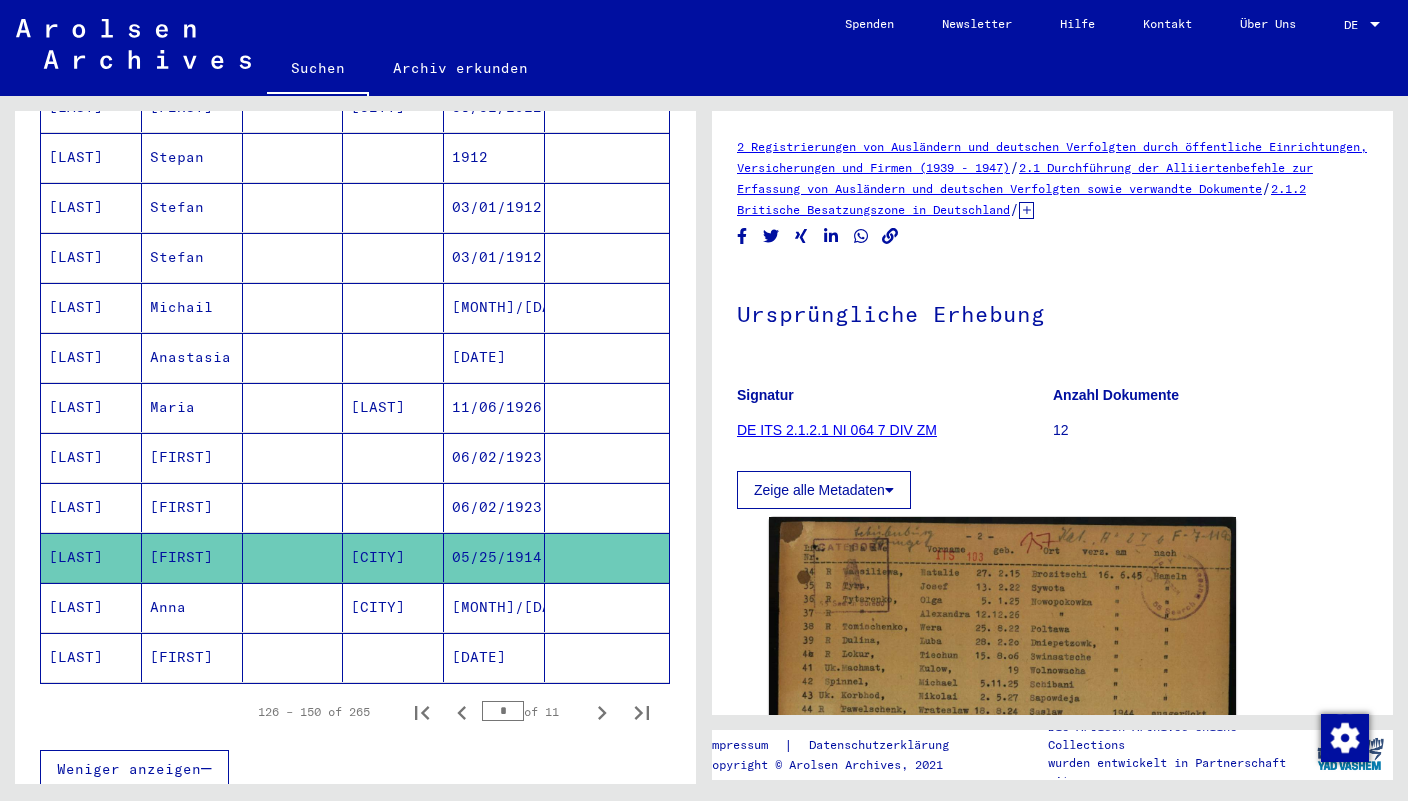 click 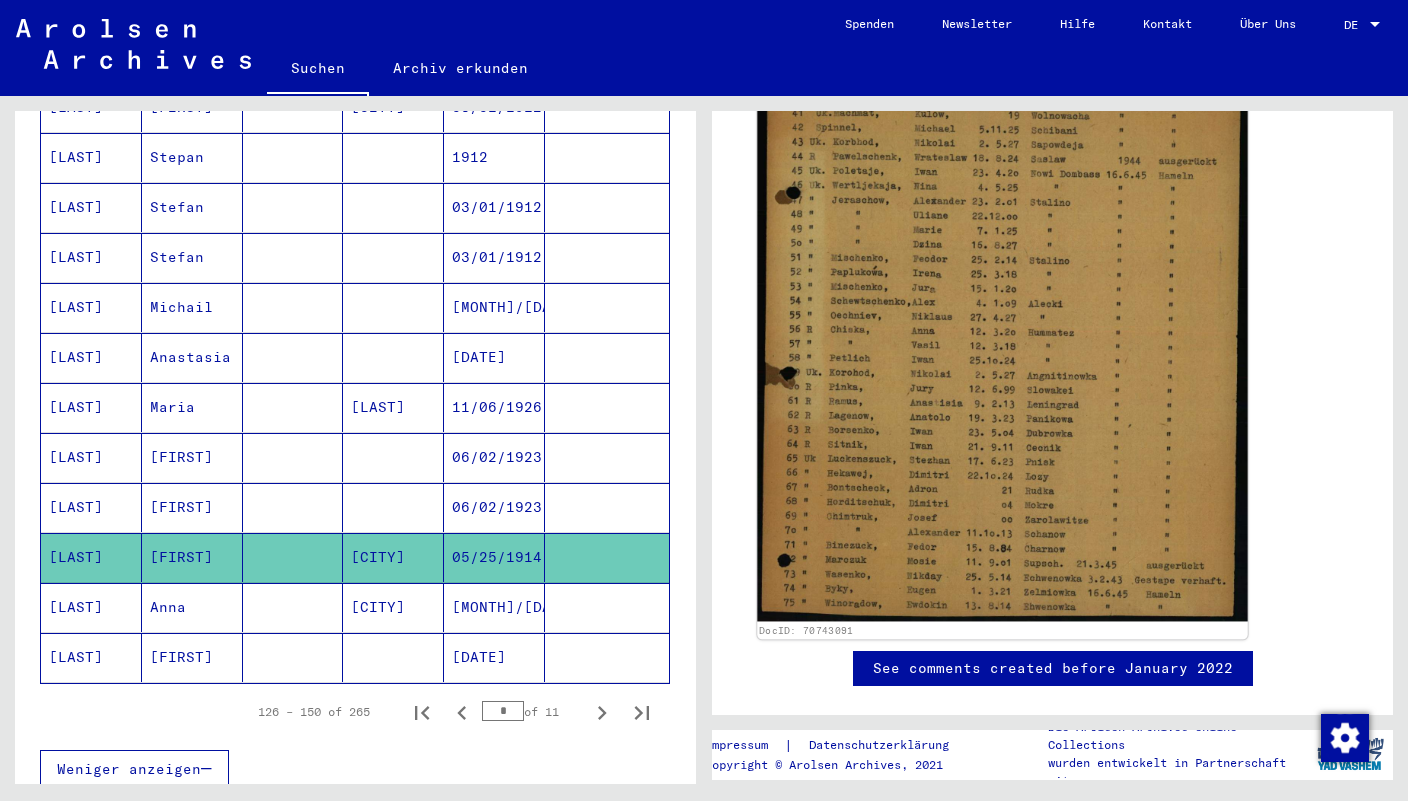 scroll, scrollTop: 619, scrollLeft: 0, axis: vertical 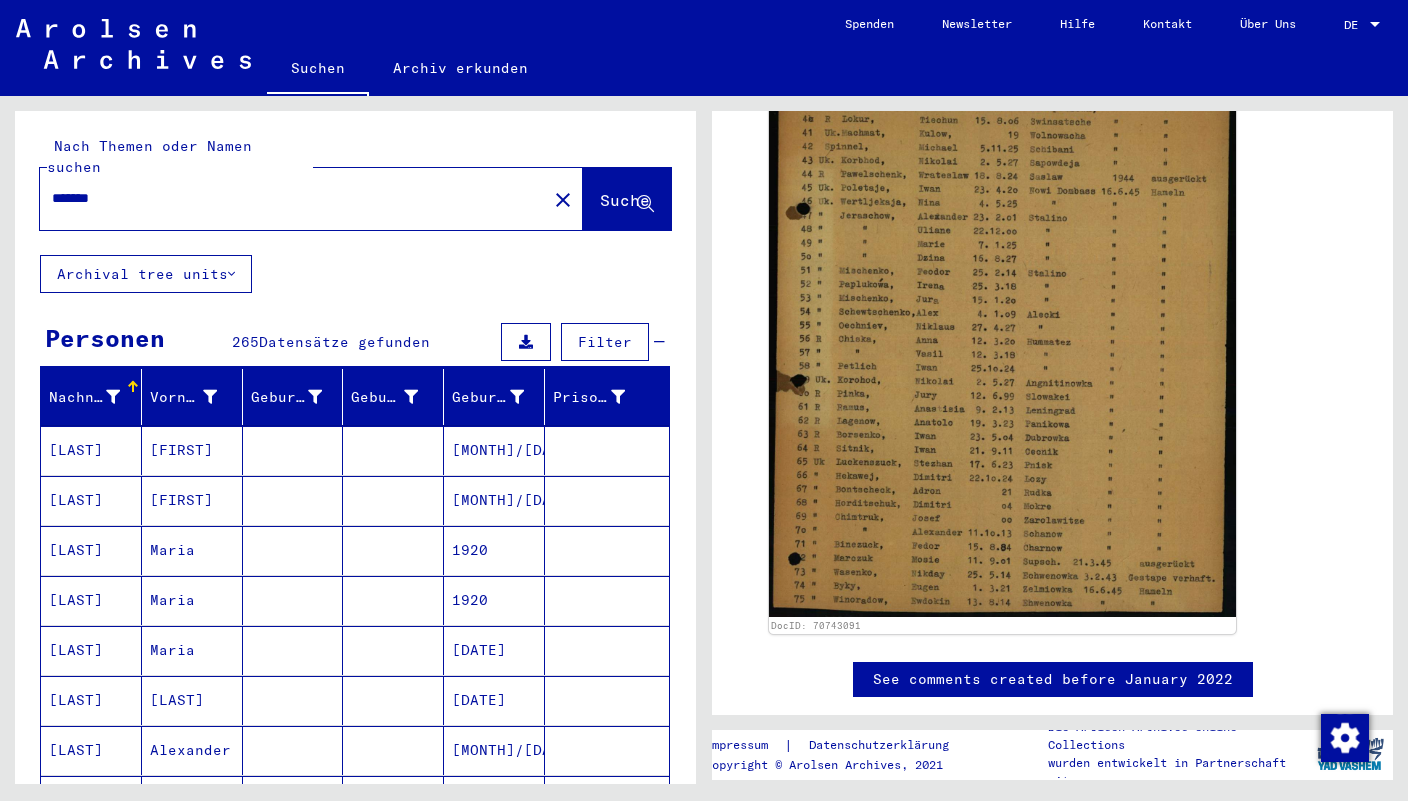 drag, startPoint x: 122, startPoint y: 177, endPoint x: 37, endPoint y: 177, distance: 85 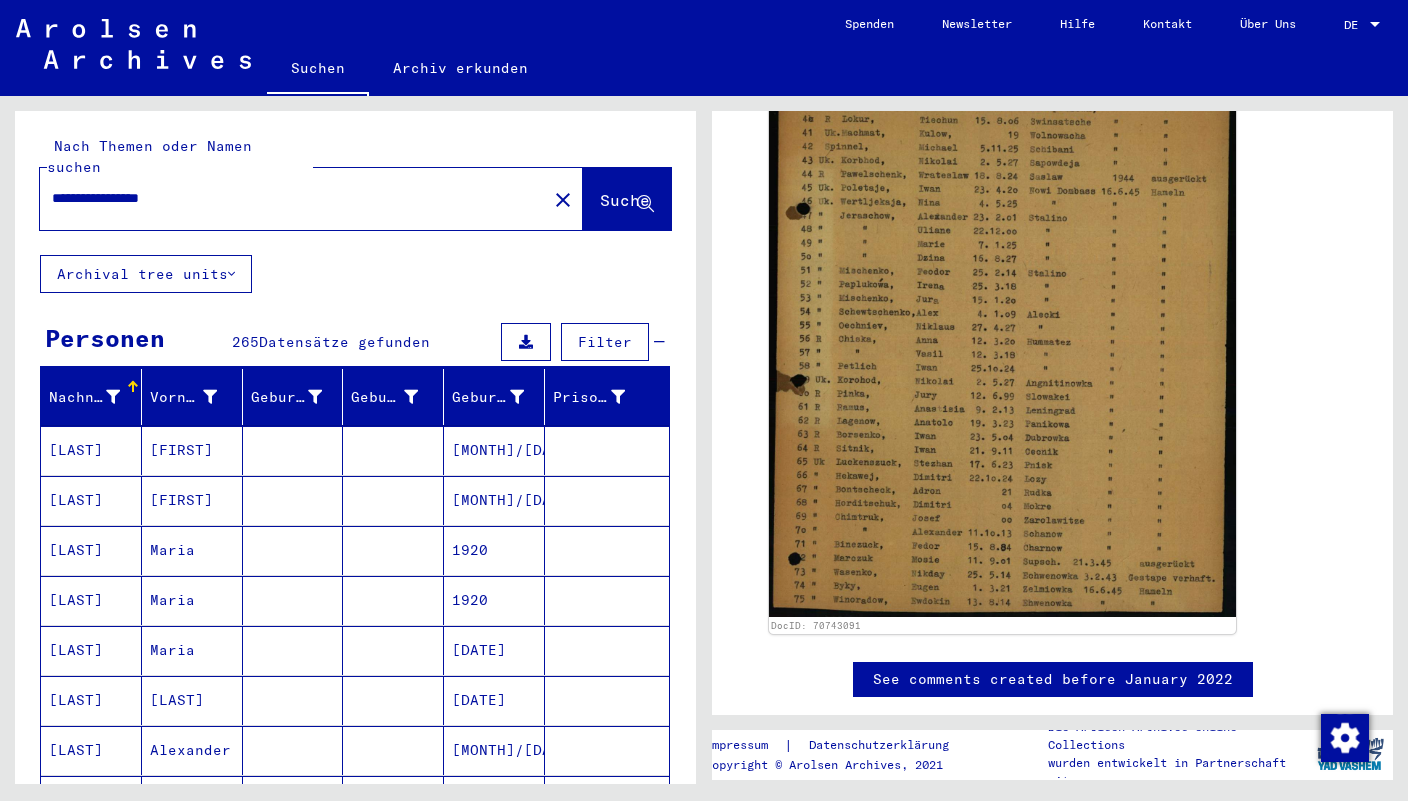 type on "**********" 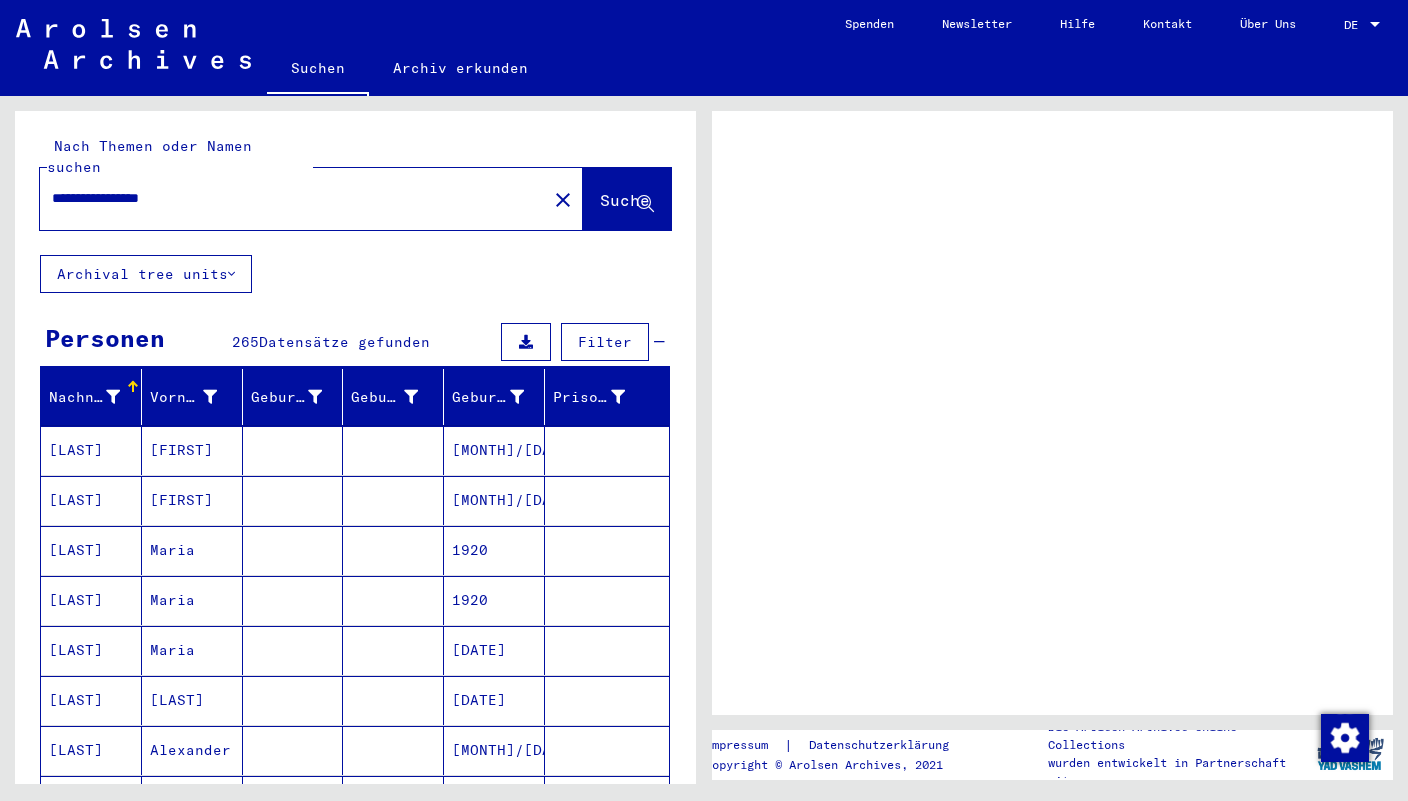 scroll, scrollTop: 0, scrollLeft: 0, axis: both 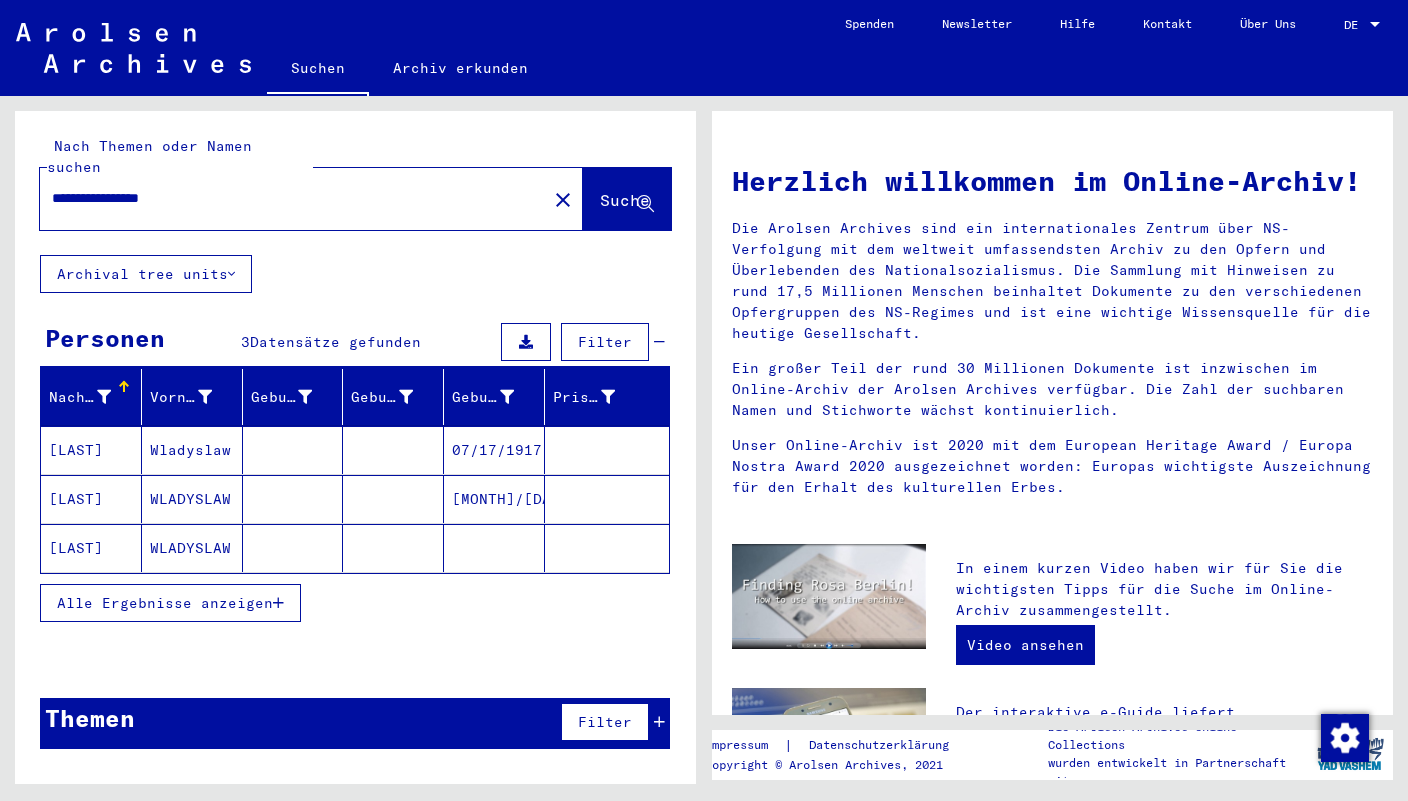 click on "[LAST]" at bounding box center (91, 499) 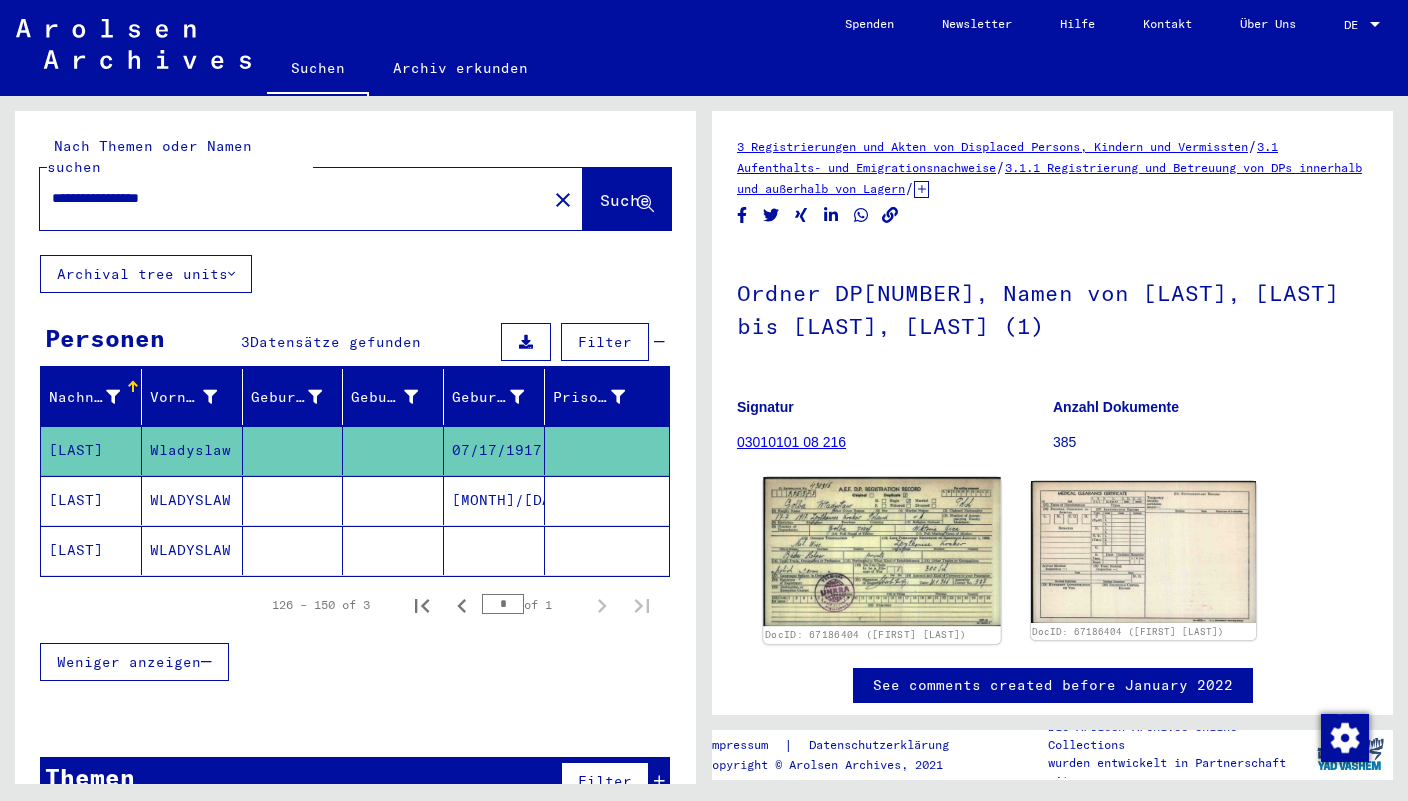 click 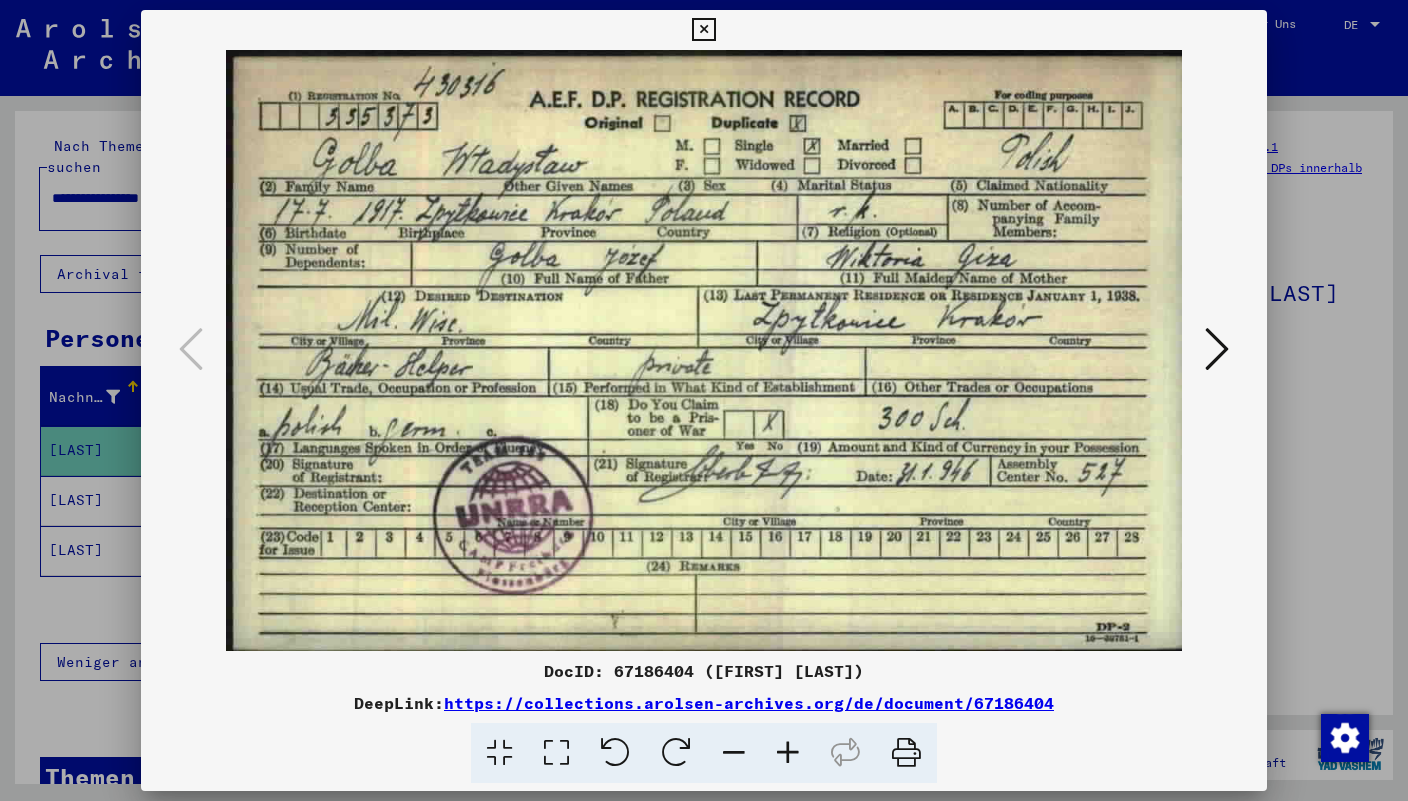 click at bounding box center (703, 30) 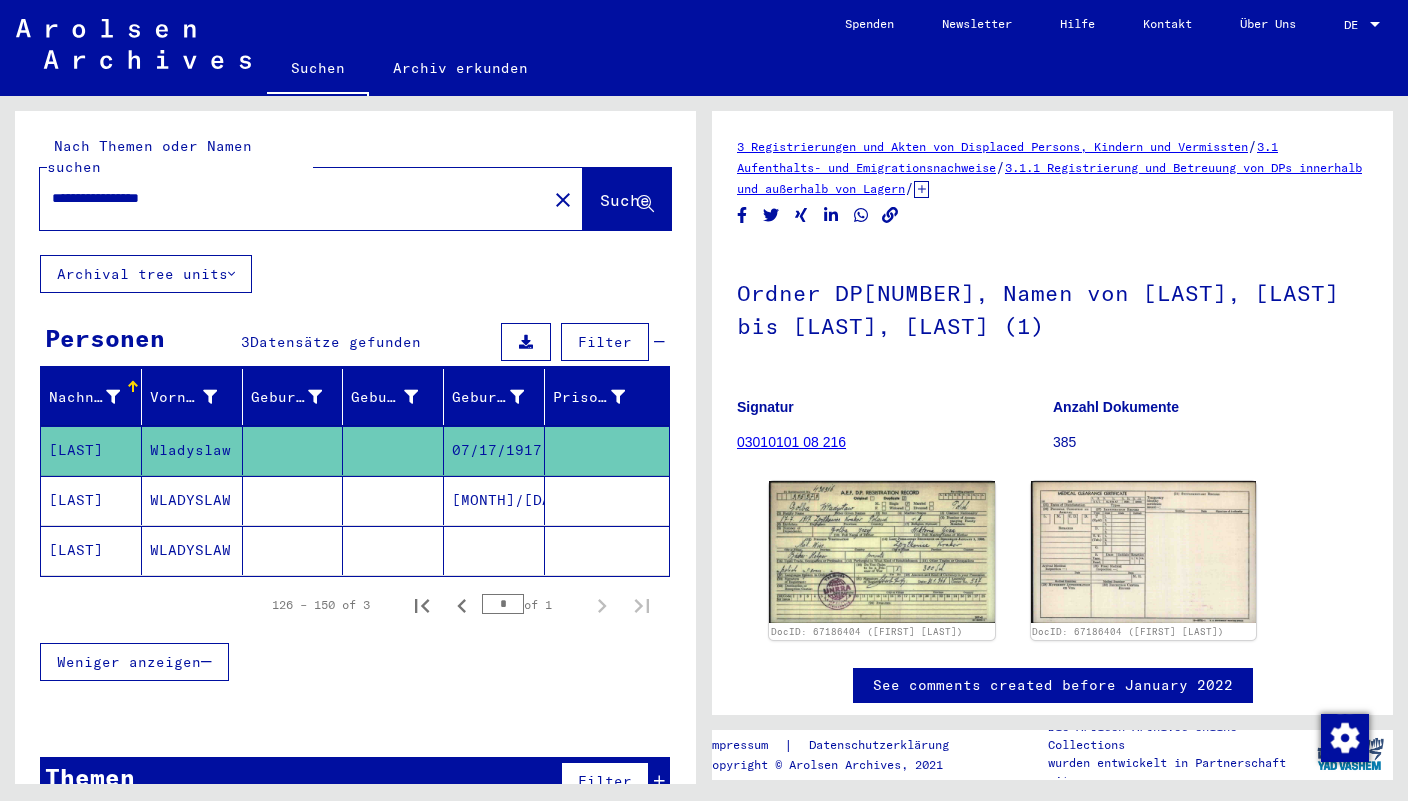 click on "WLADYSLAW" at bounding box center [192, 550] 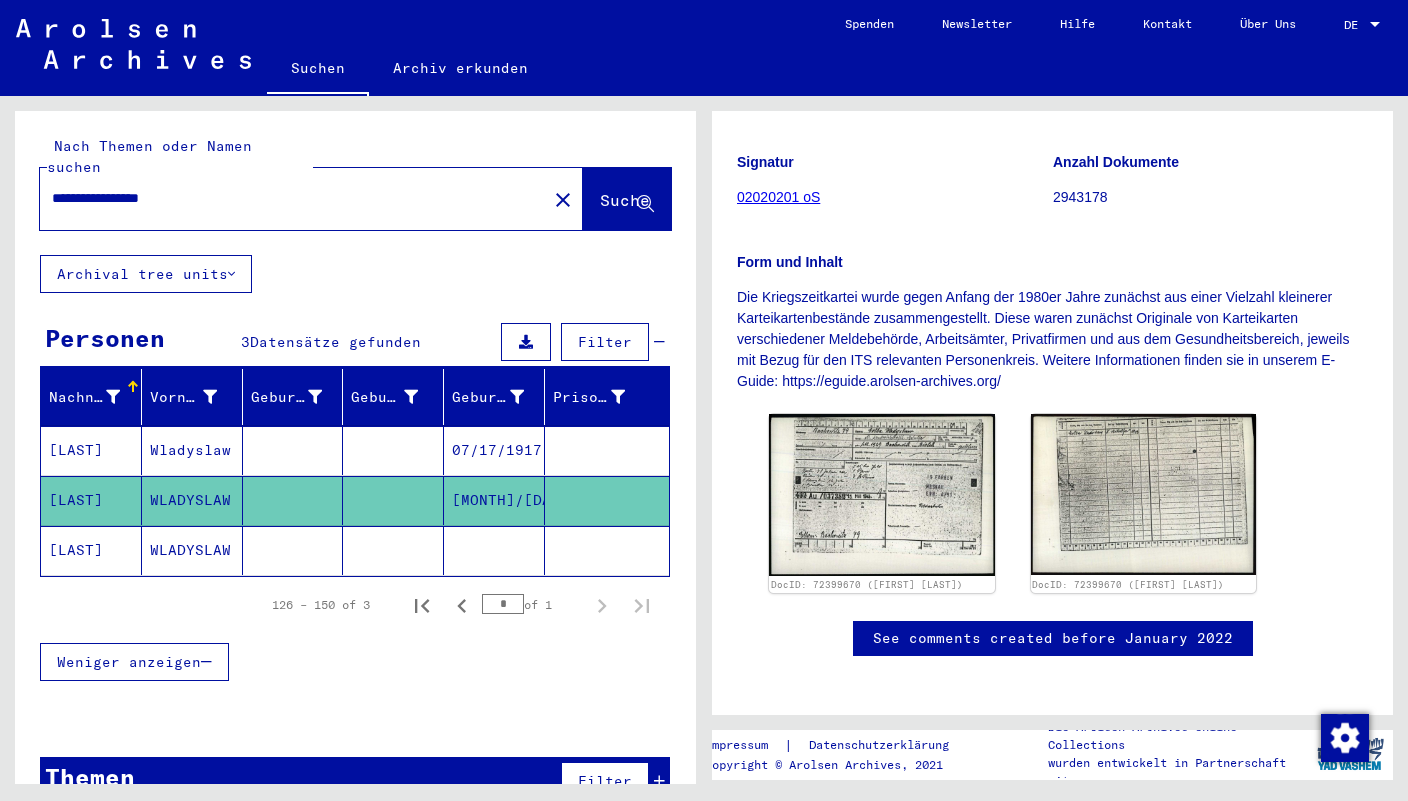 scroll, scrollTop: 333, scrollLeft: 0, axis: vertical 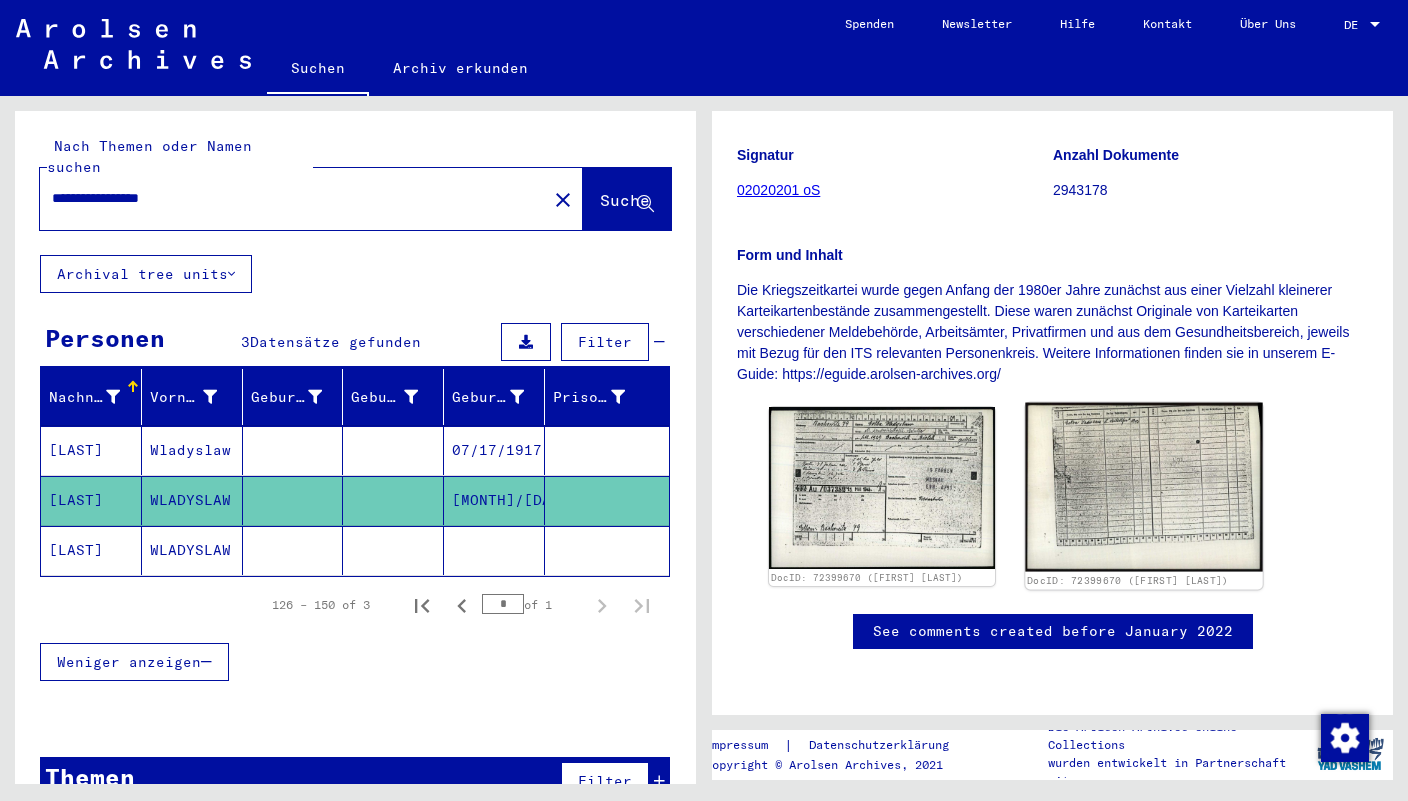 click 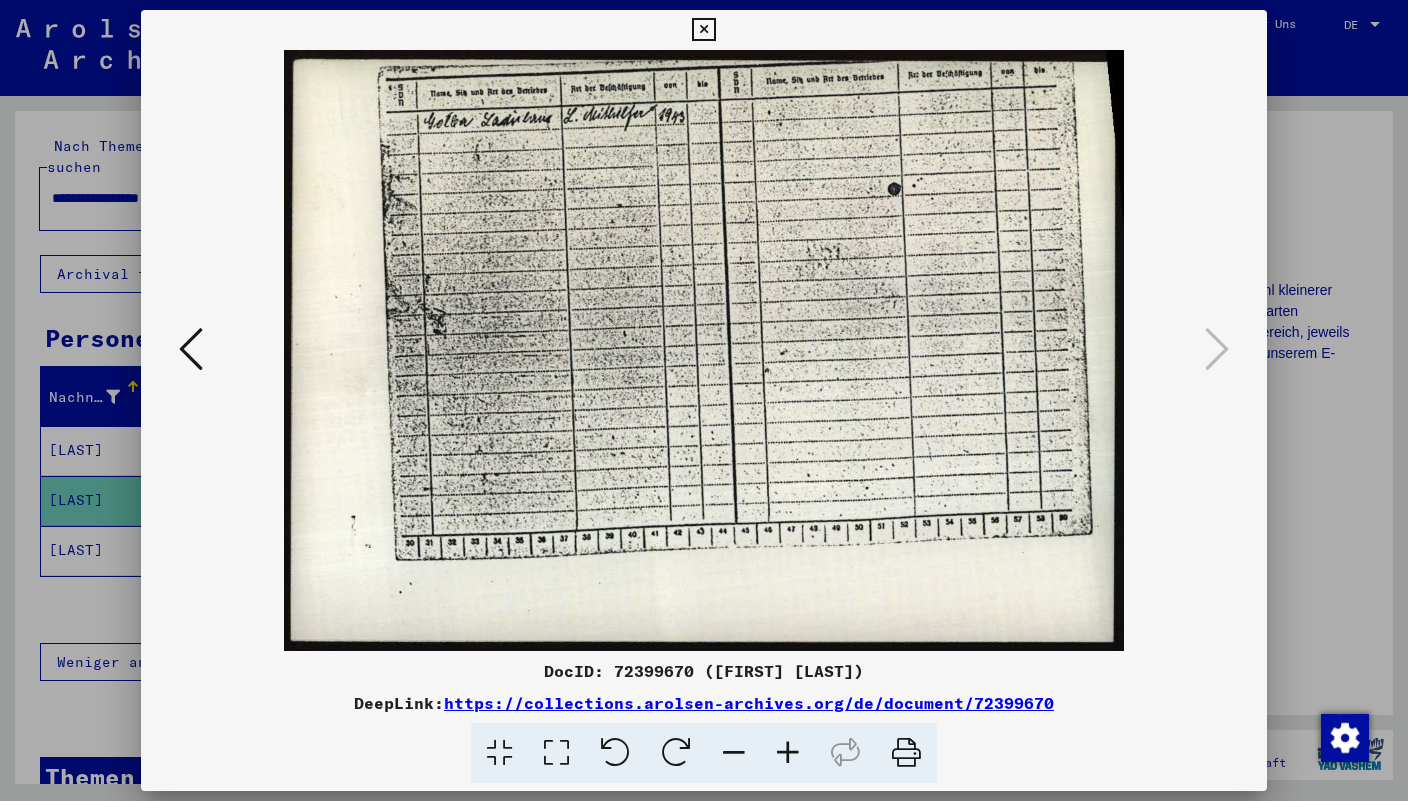 click at bounding box center [703, 30] 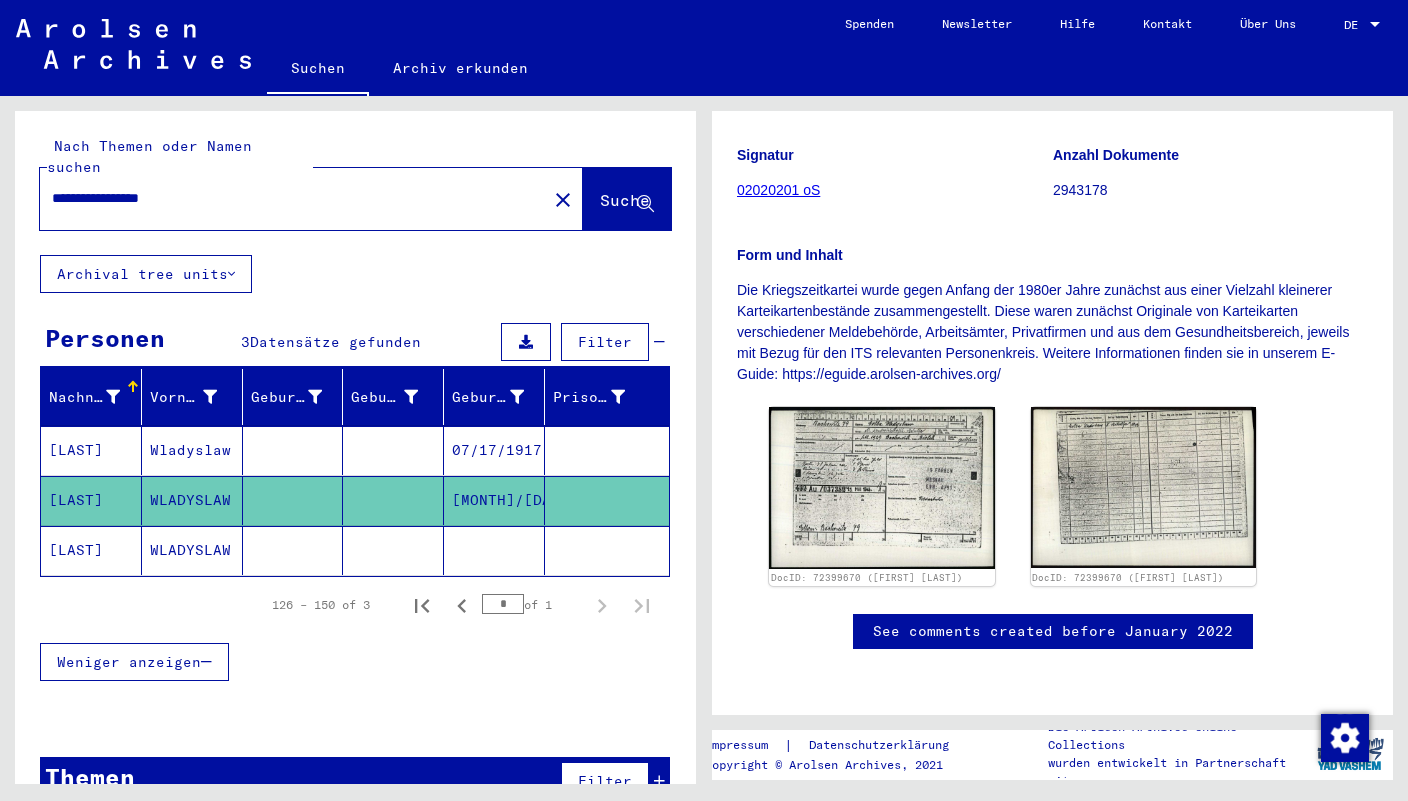 click on "WLADYSLAW" 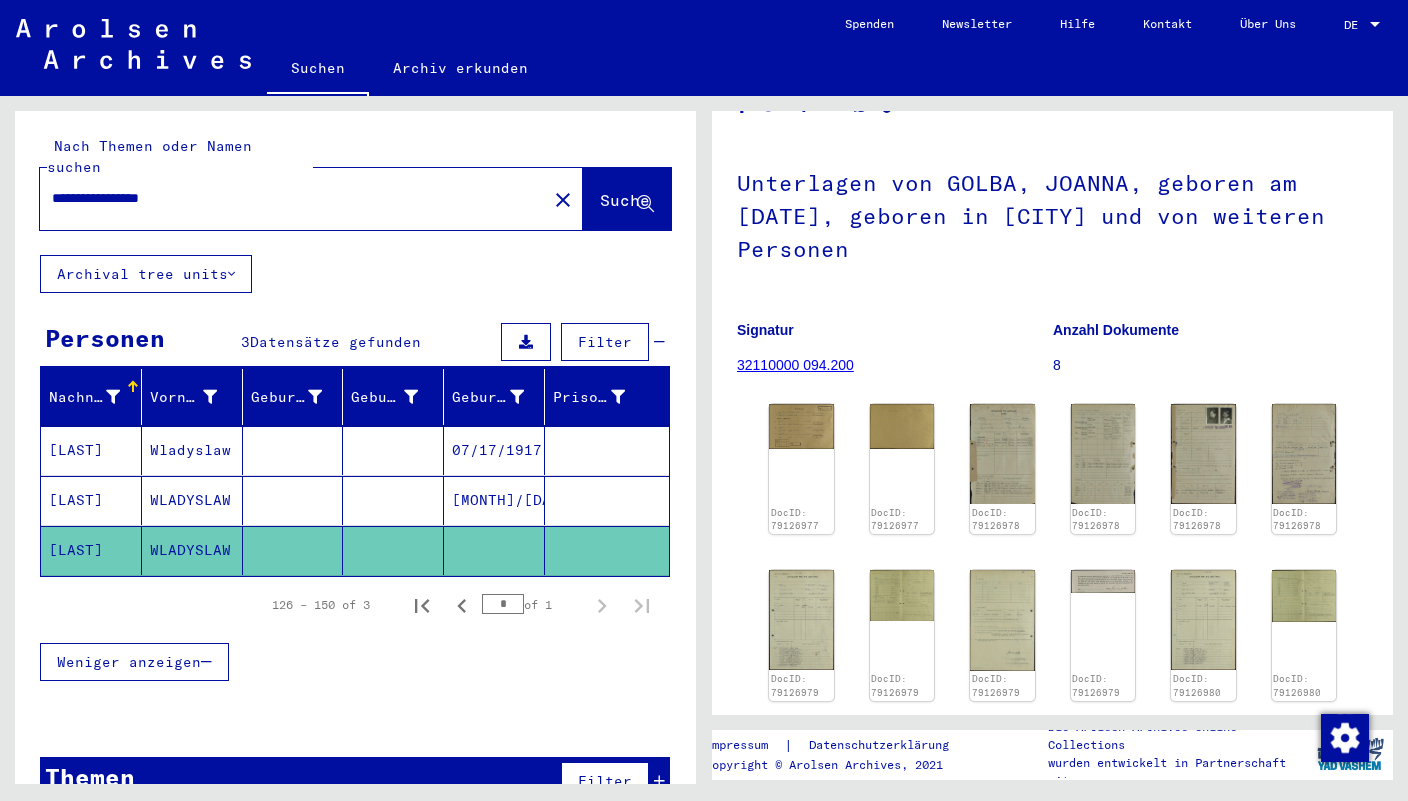 scroll, scrollTop: 113, scrollLeft: 0, axis: vertical 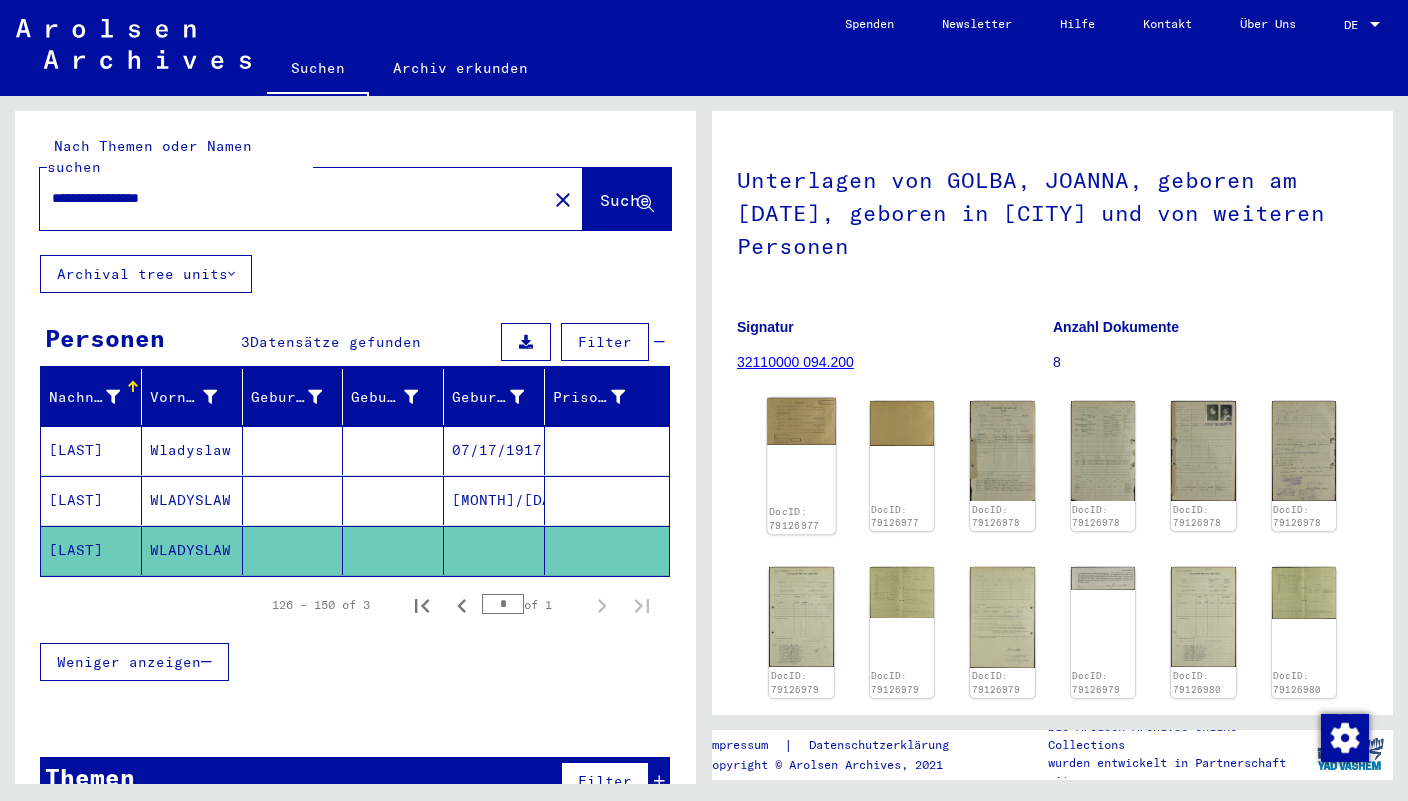 click 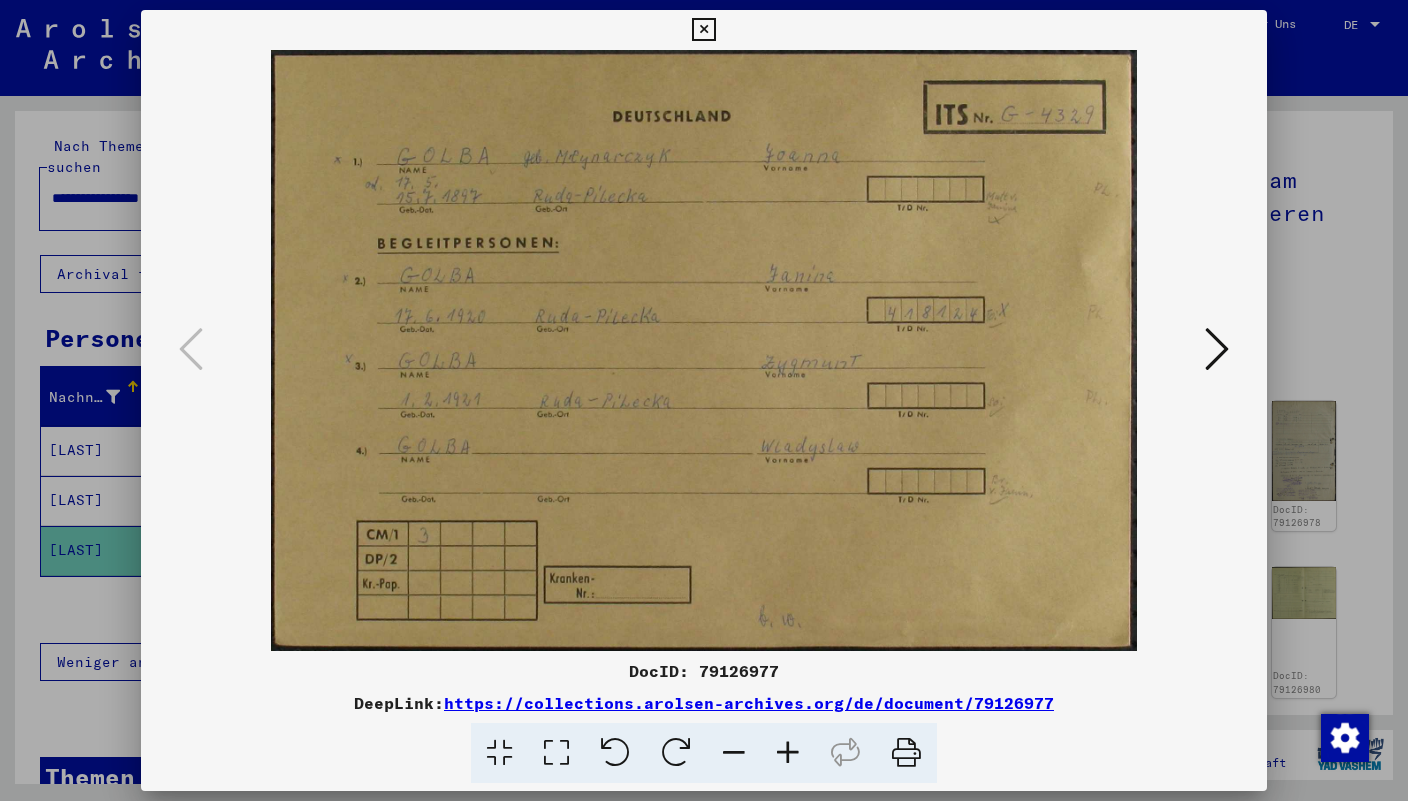 click at bounding box center (1217, 349) 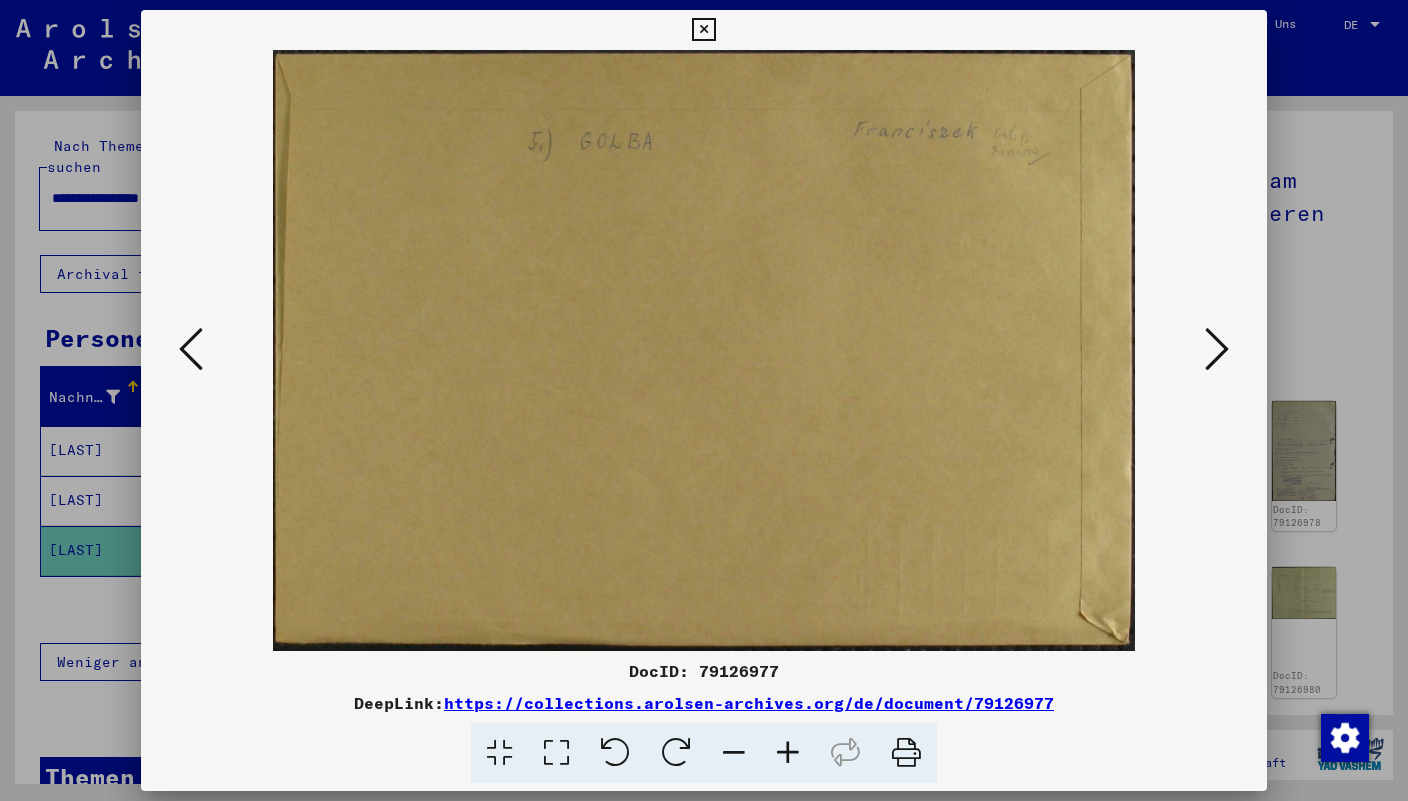 click at bounding box center (1217, 349) 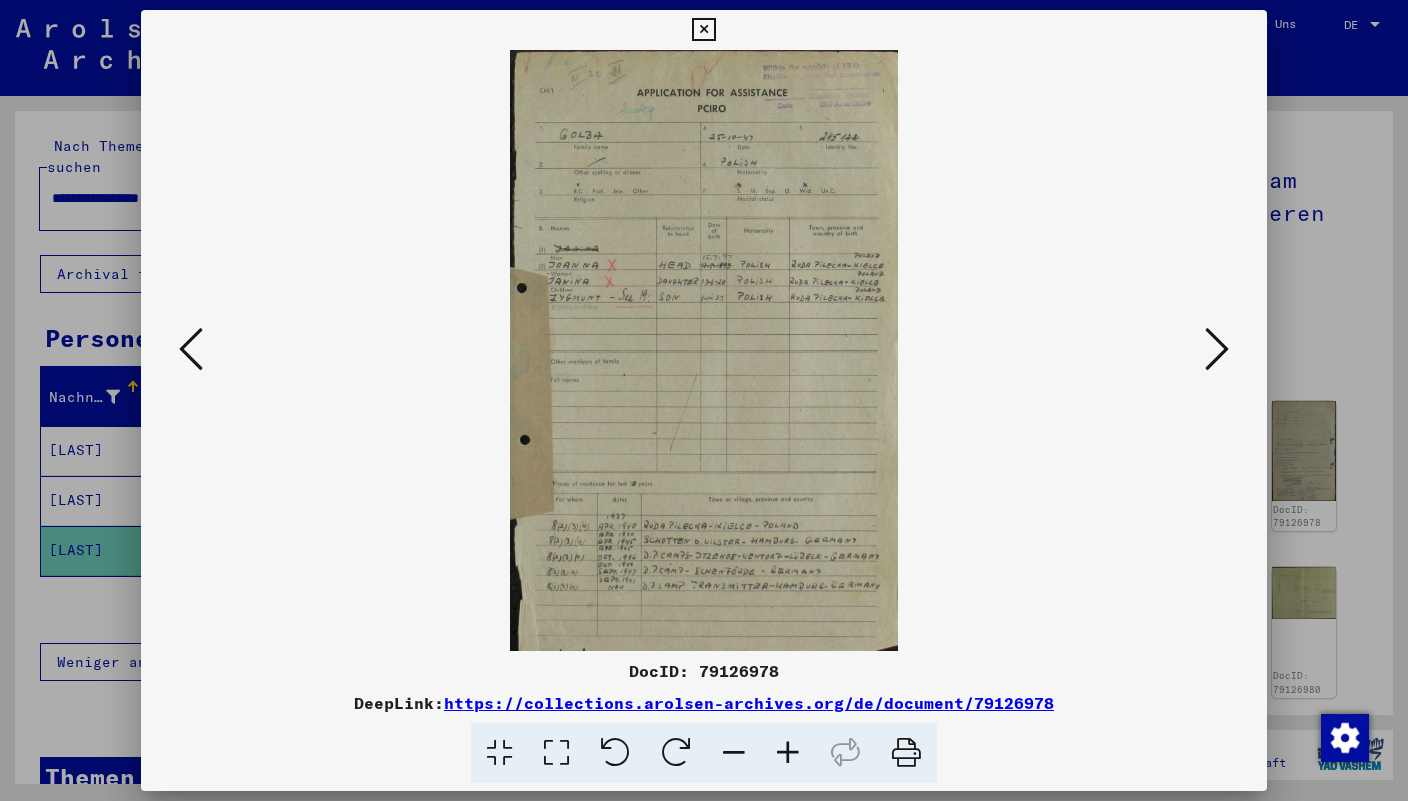 click at bounding box center (703, 30) 